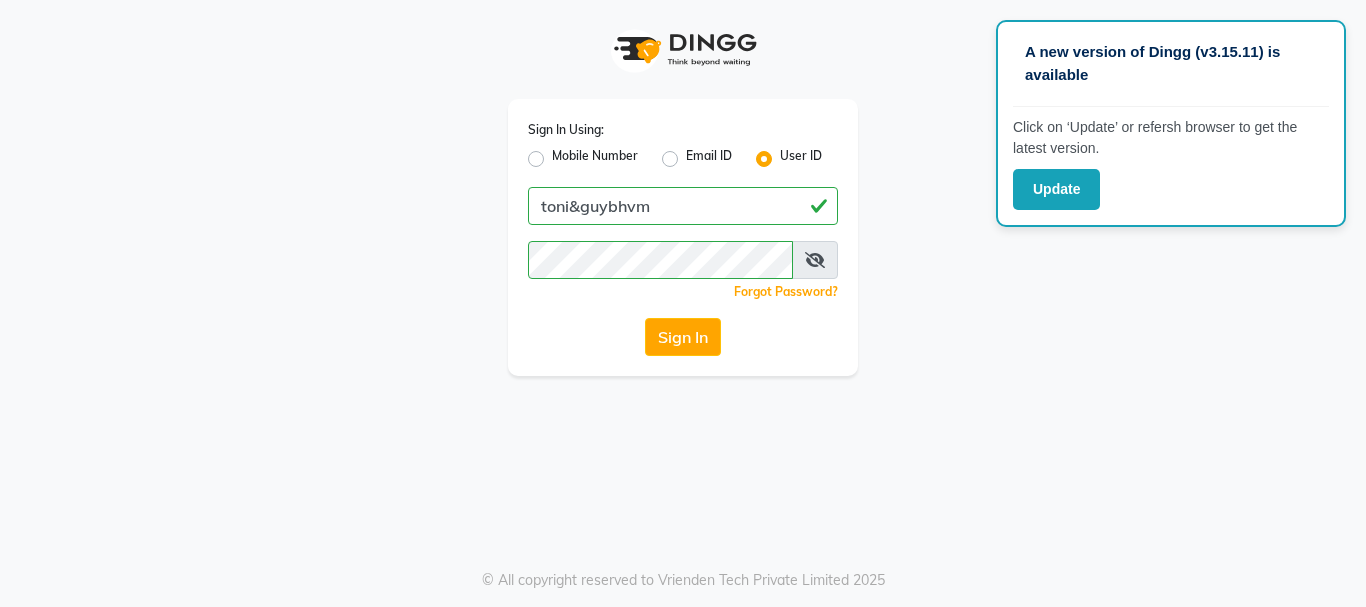 scroll, scrollTop: 0, scrollLeft: 0, axis: both 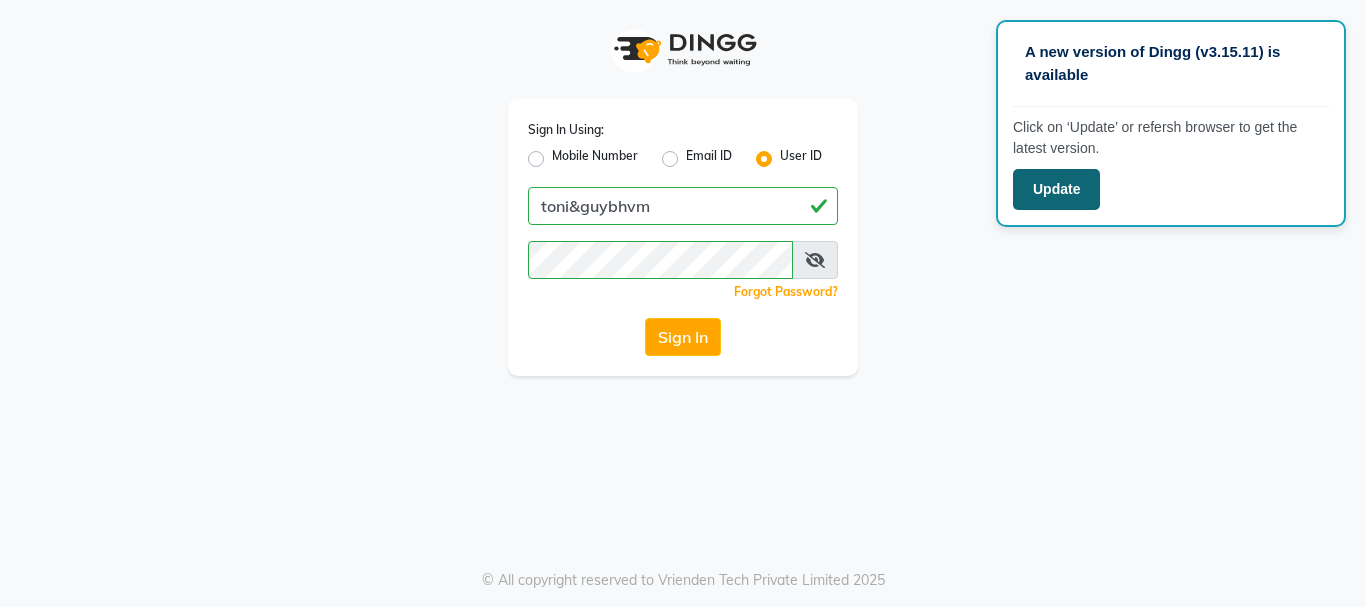 click on "Update" 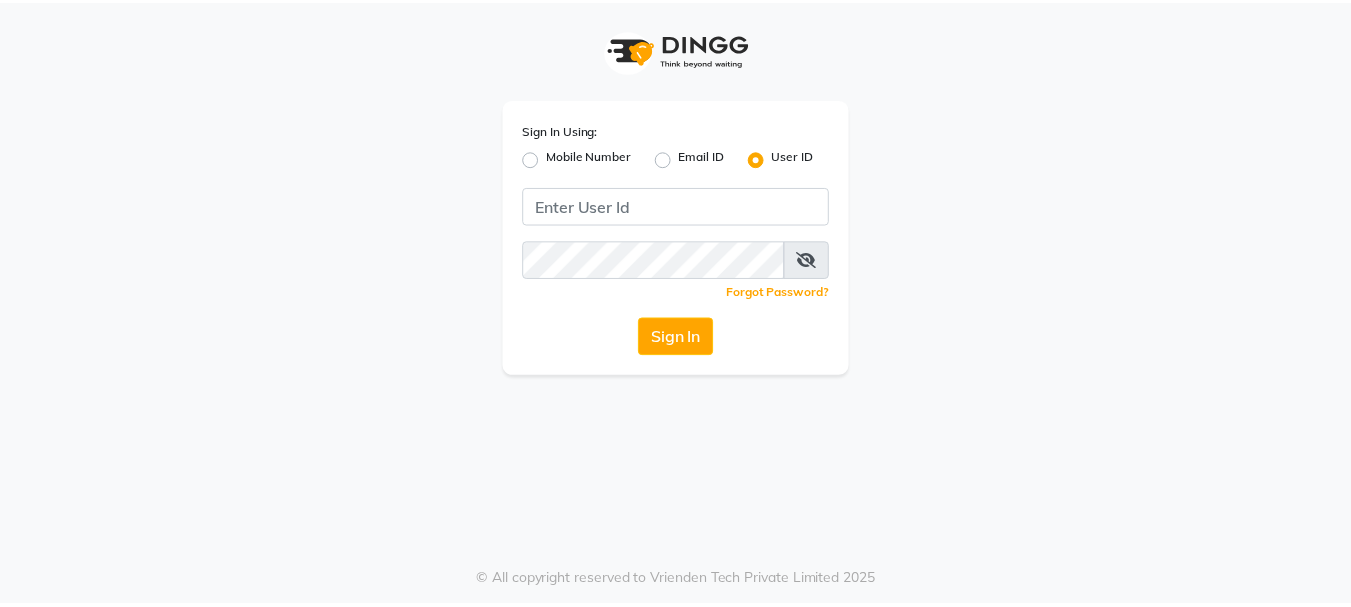 scroll, scrollTop: 0, scrollLeft: 0, axis: both 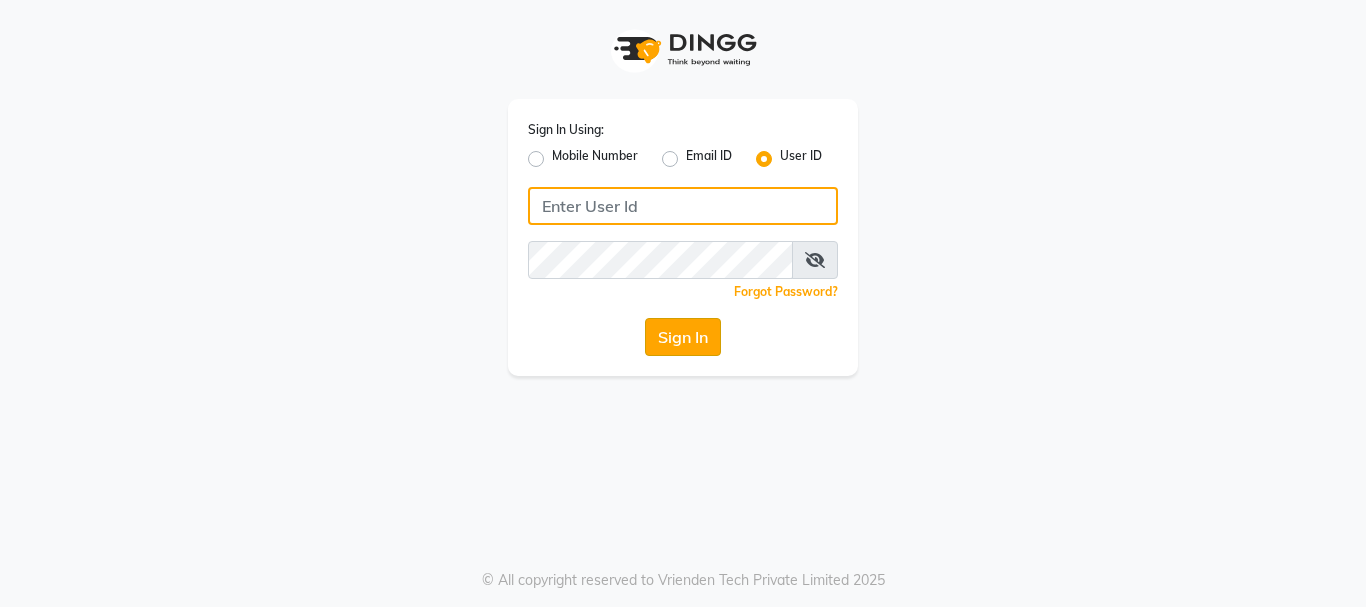 type on "toni&guybhvm" 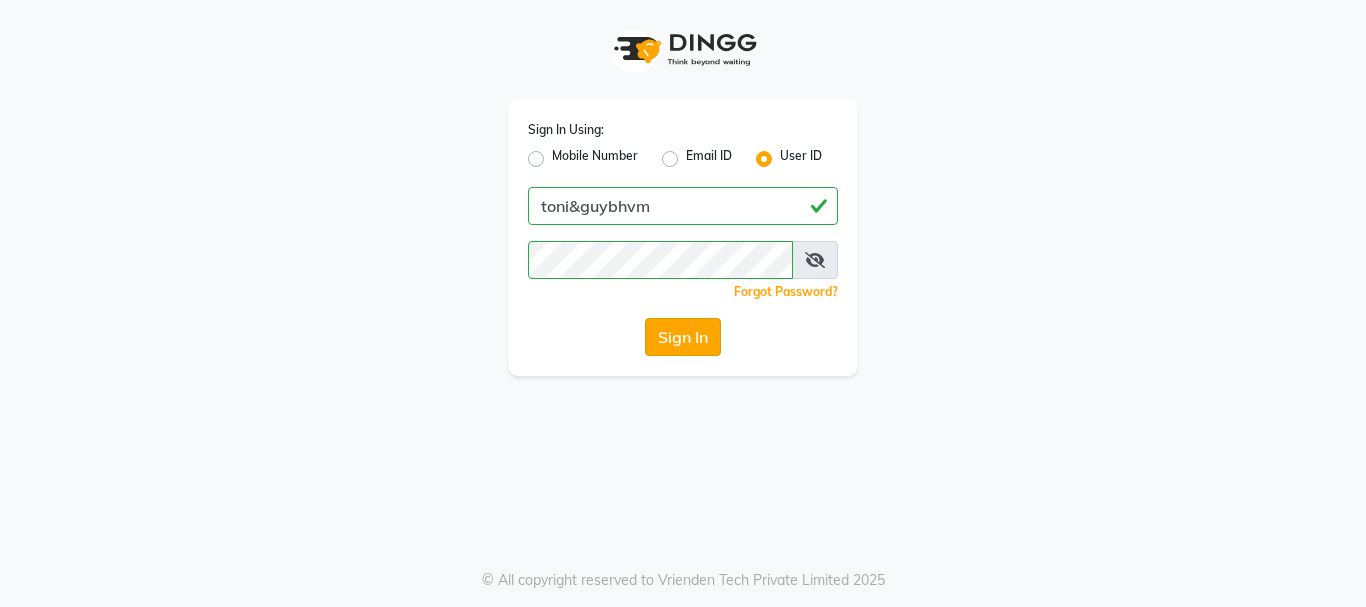 click on "Sign In" 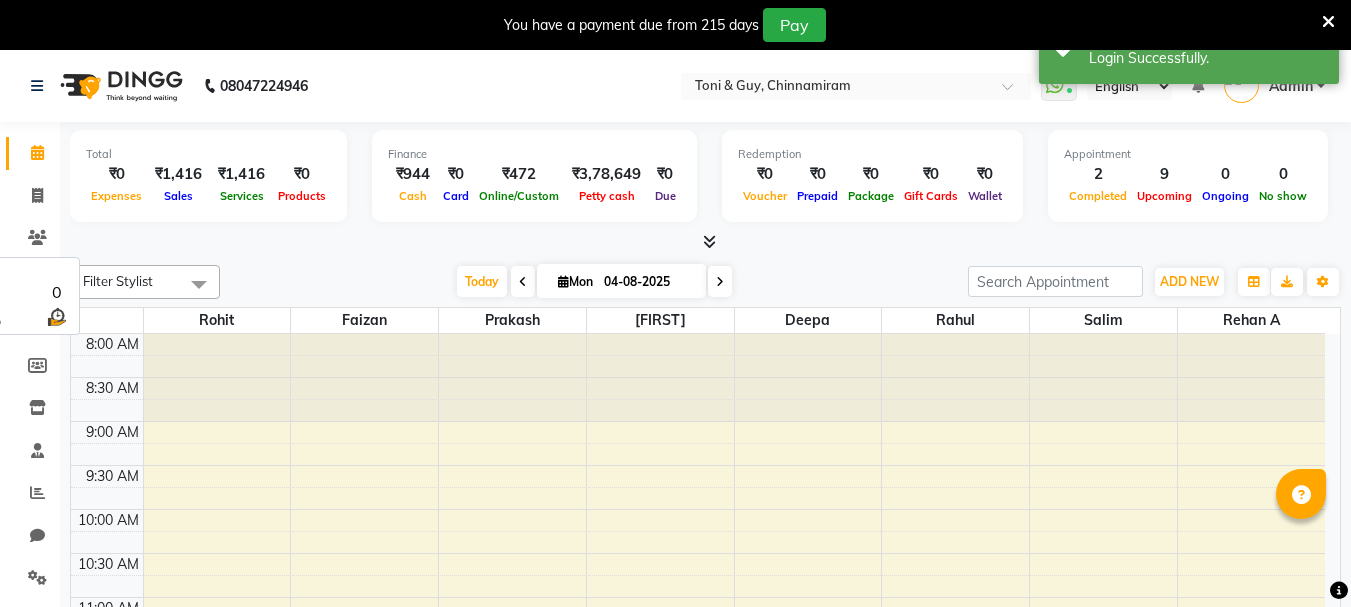 select on "en" 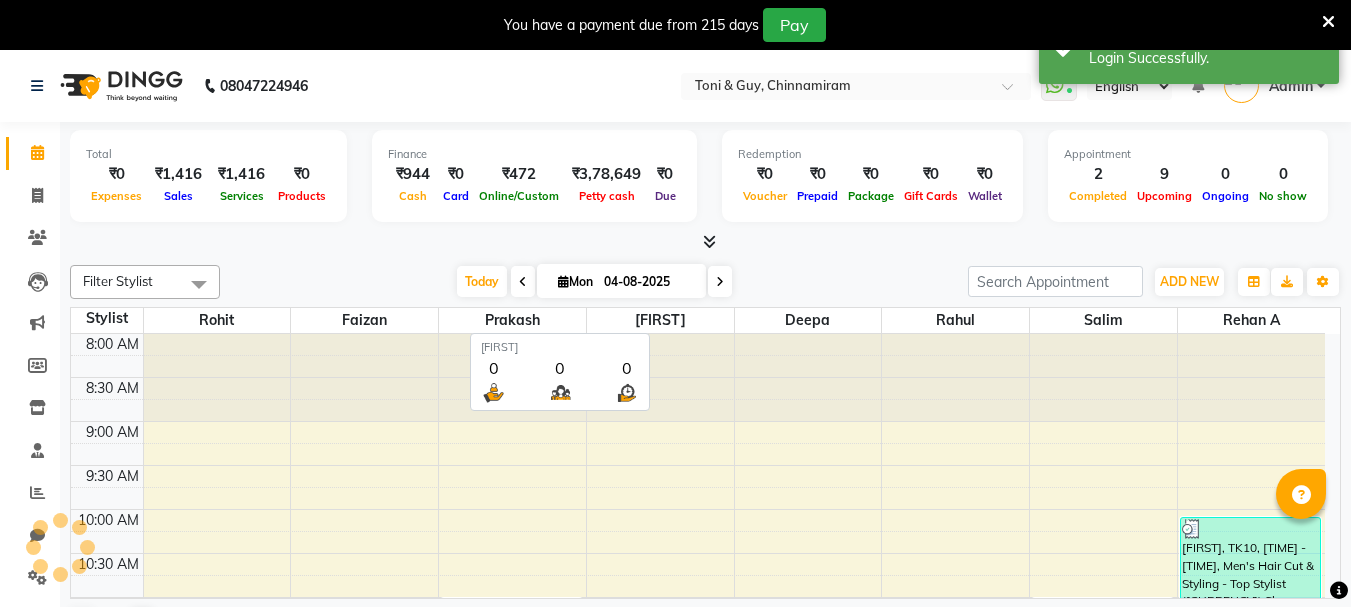 scroll, scrollTop: 0, scrollLeft: 0, axis: both 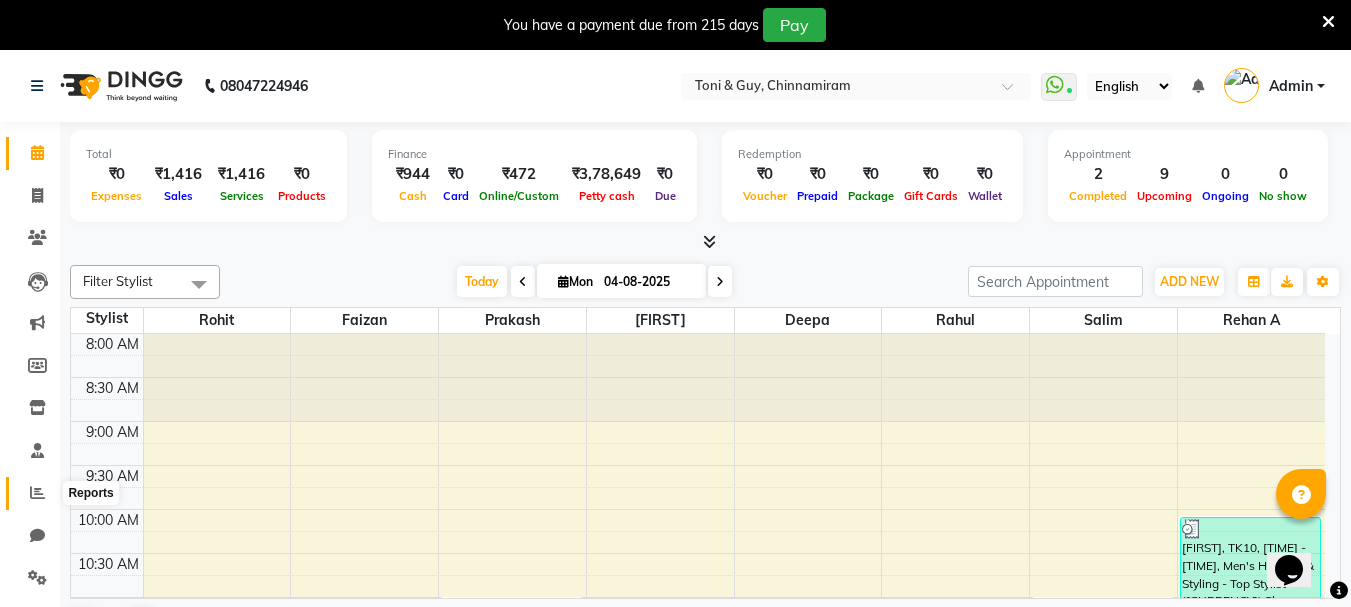 click 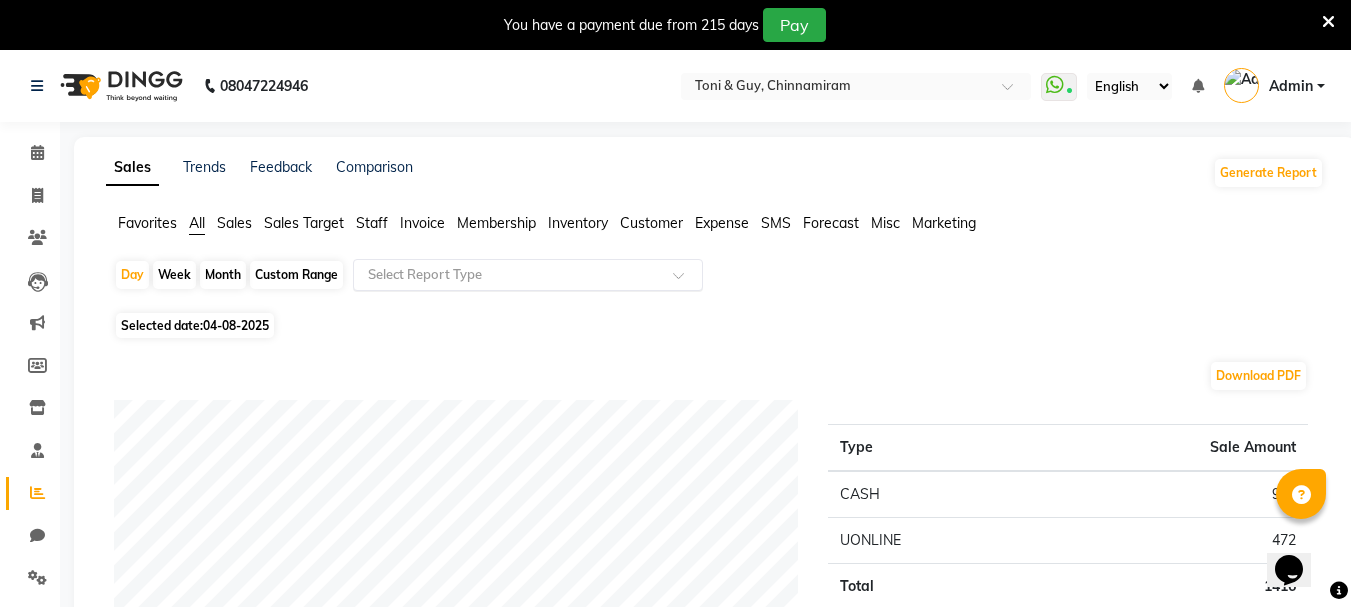 click 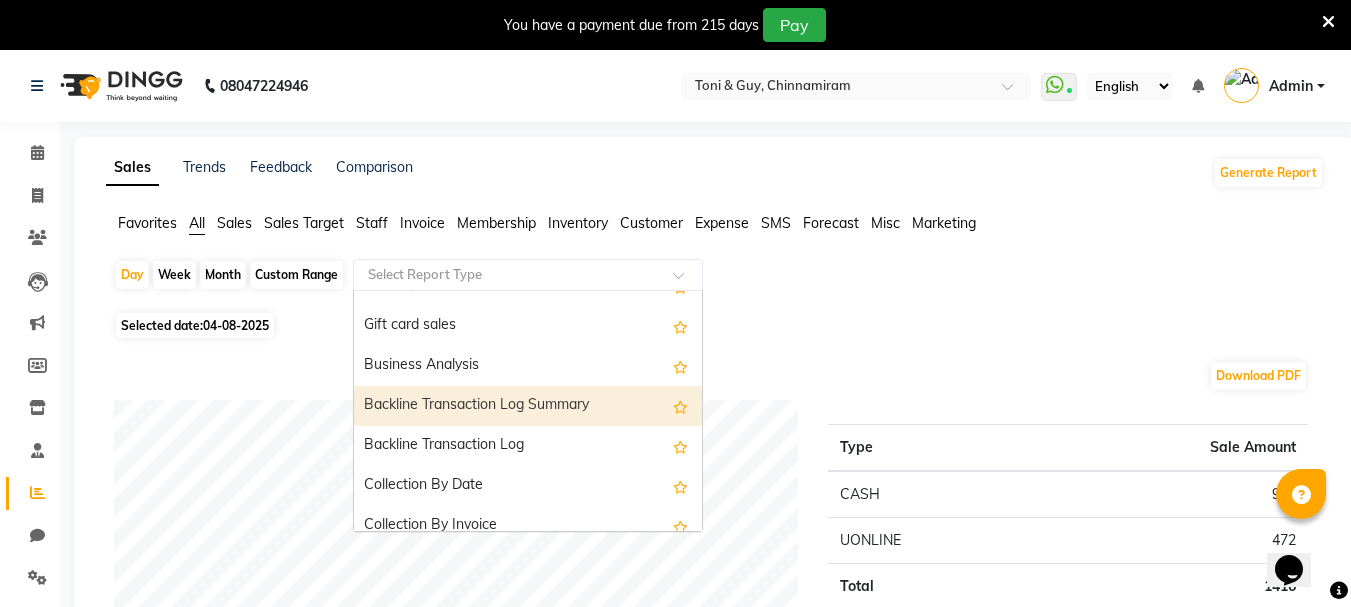 scroll, scrollTop: 500, scrollLeft: 0, axis: vertical 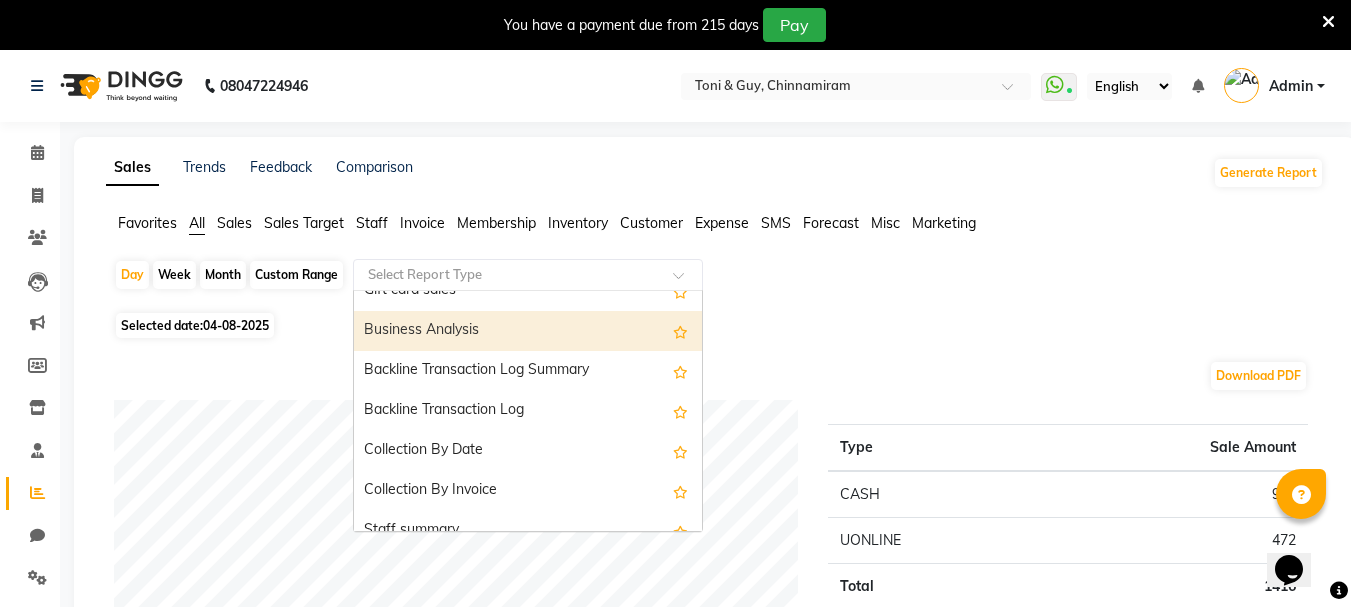 click on "Business Analysis" at bounding box center (528, 331) 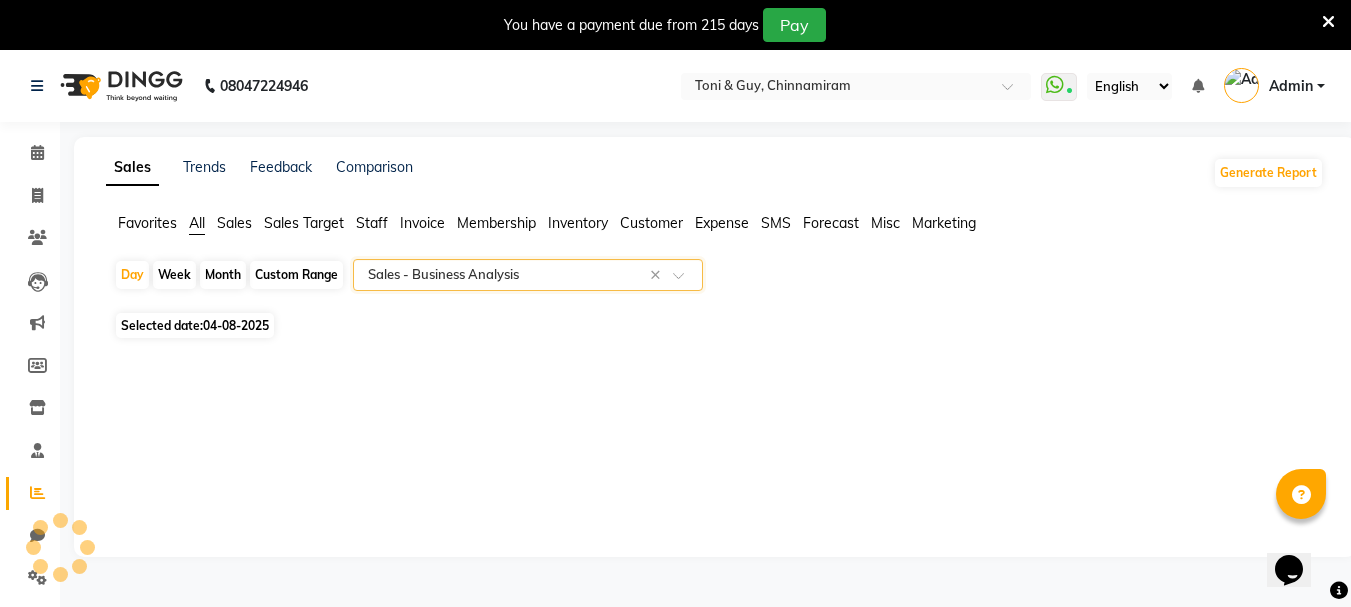 select on "full_report" 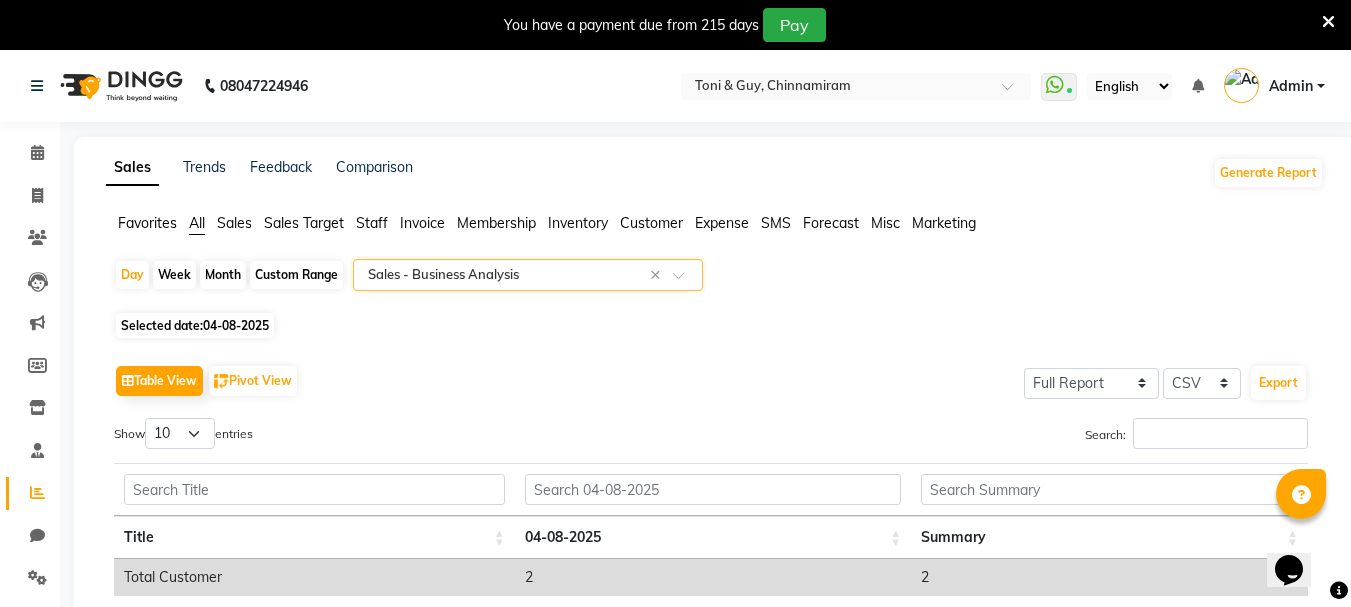 click on "04-08-2025" 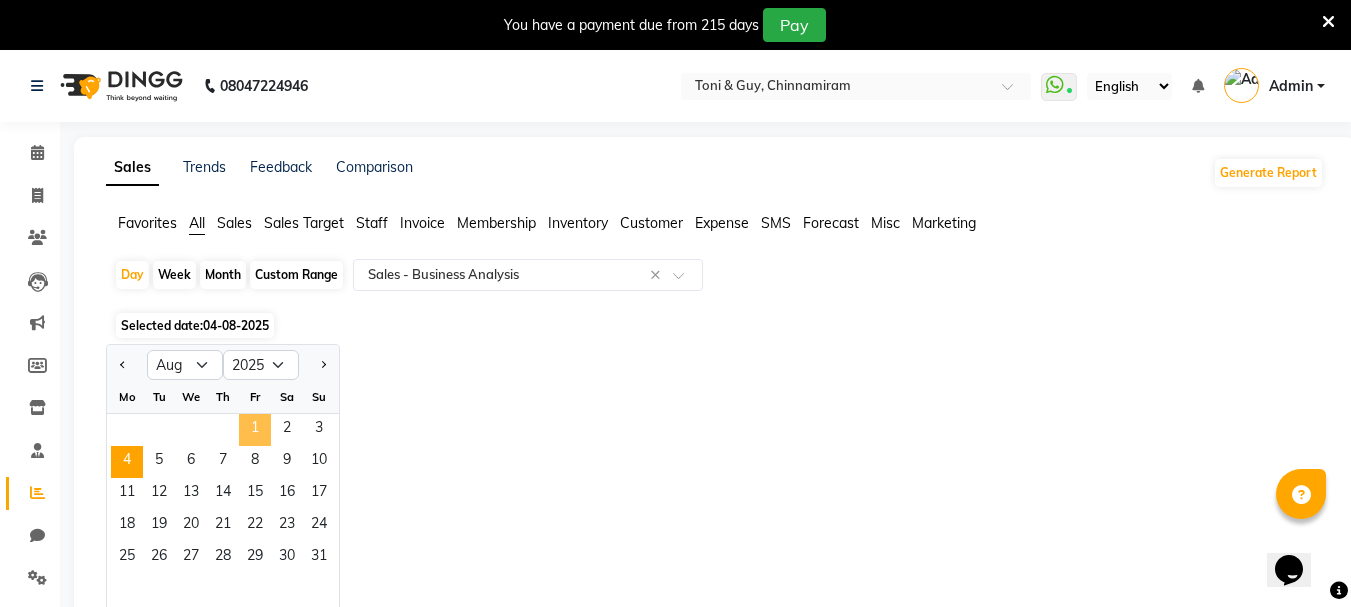 click on "1" 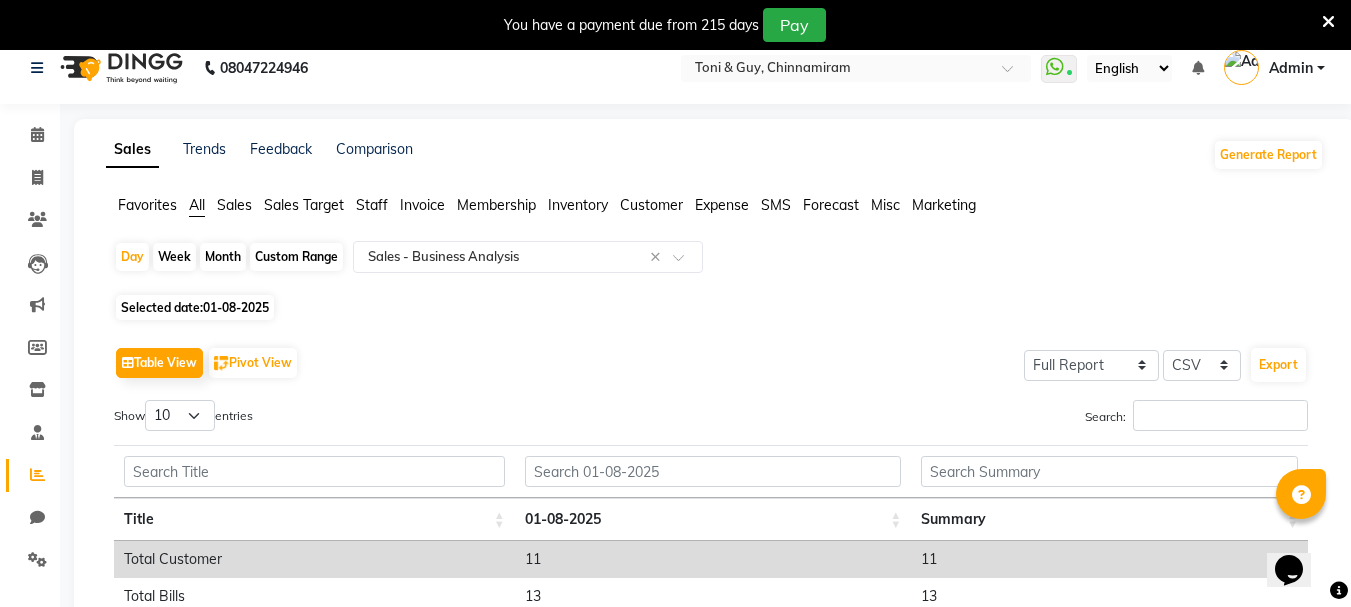 scroll, scrollTop: 0, scrollLeft: 0, axis: both 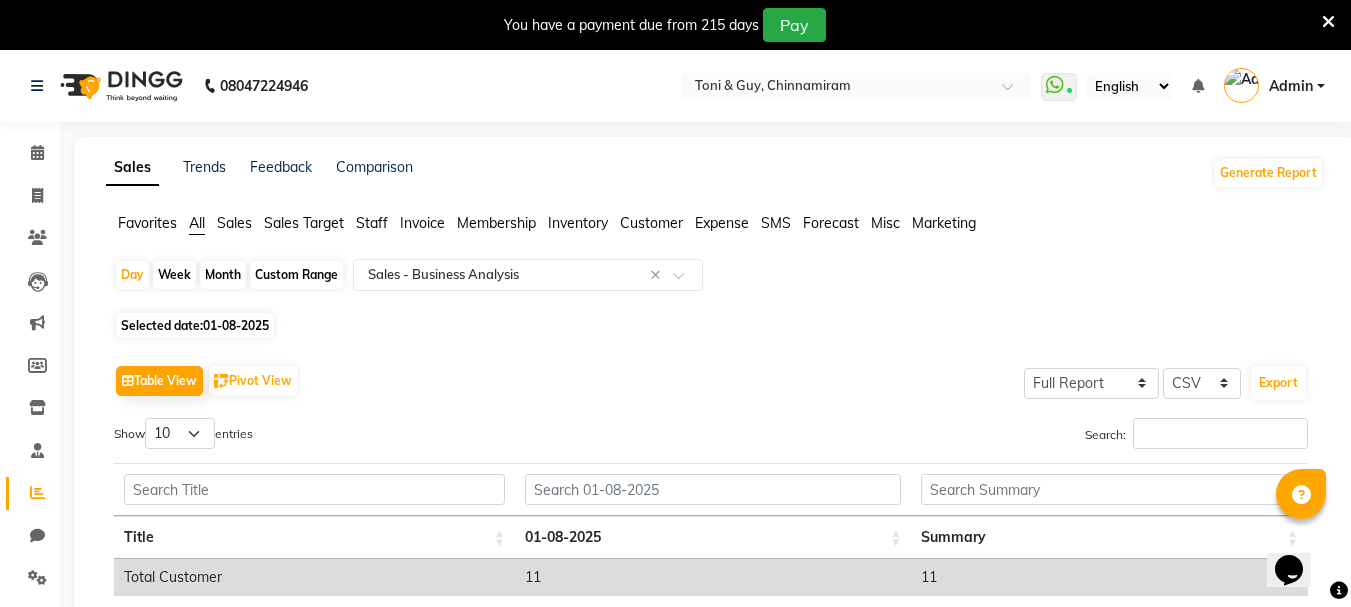 click on "Month" 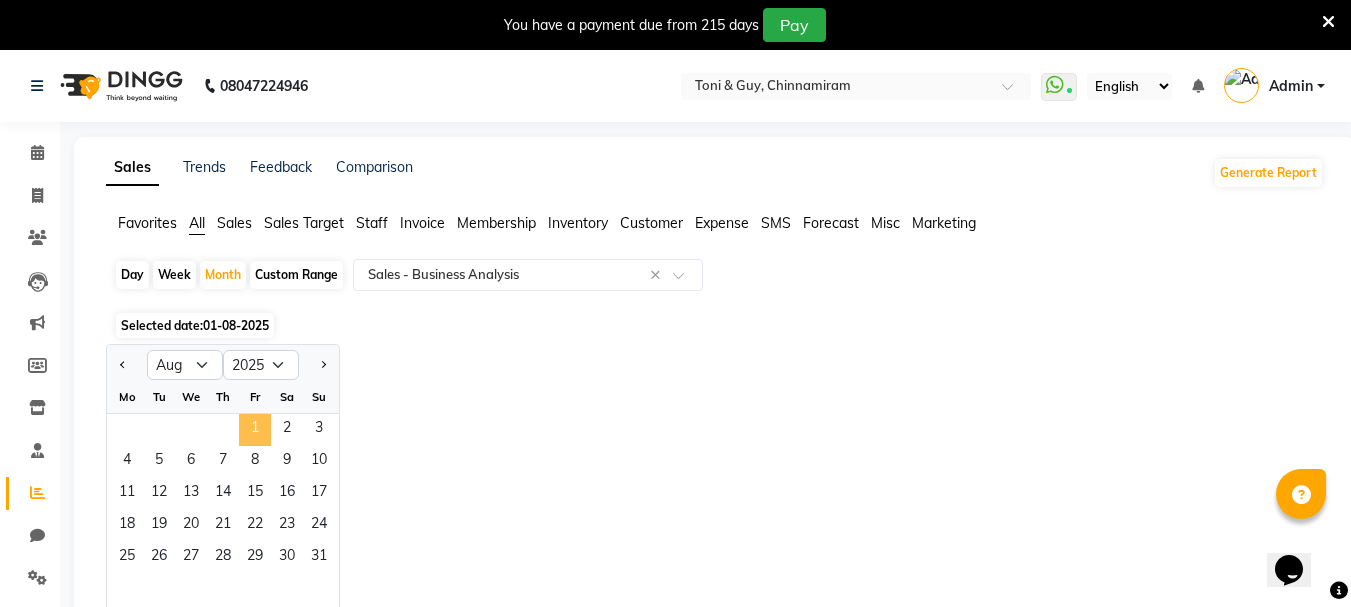 click on "1" 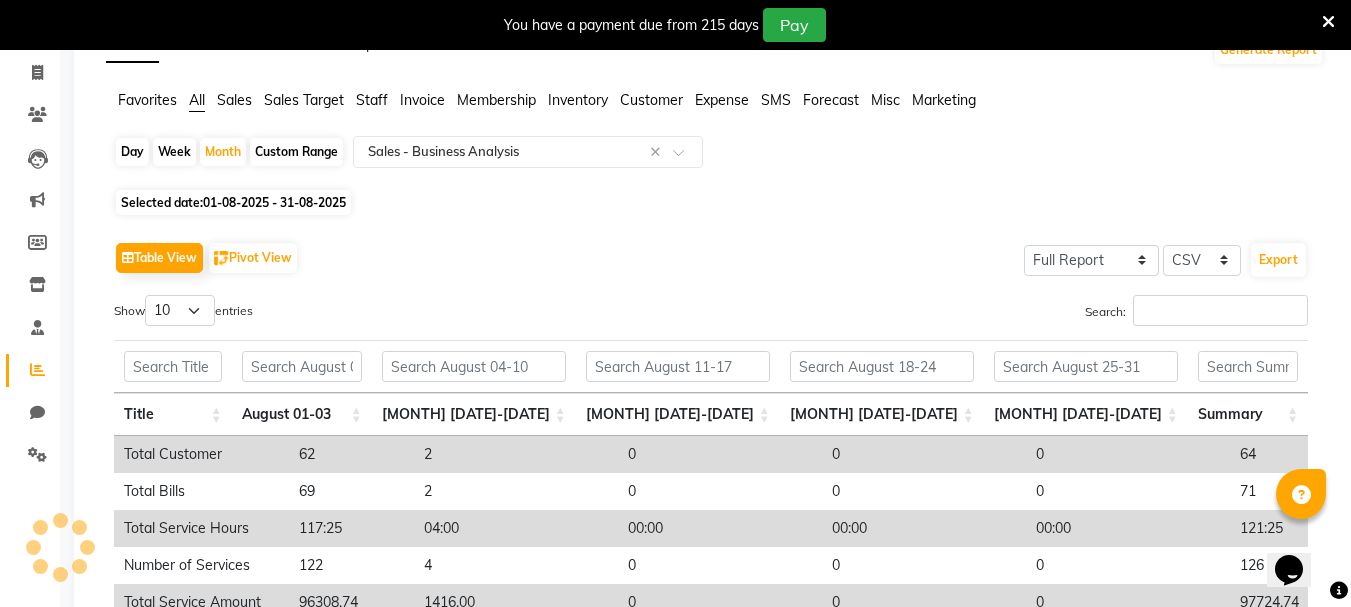 scroll, scrollTop: 88, scrollLeft: 0, axis: vertical 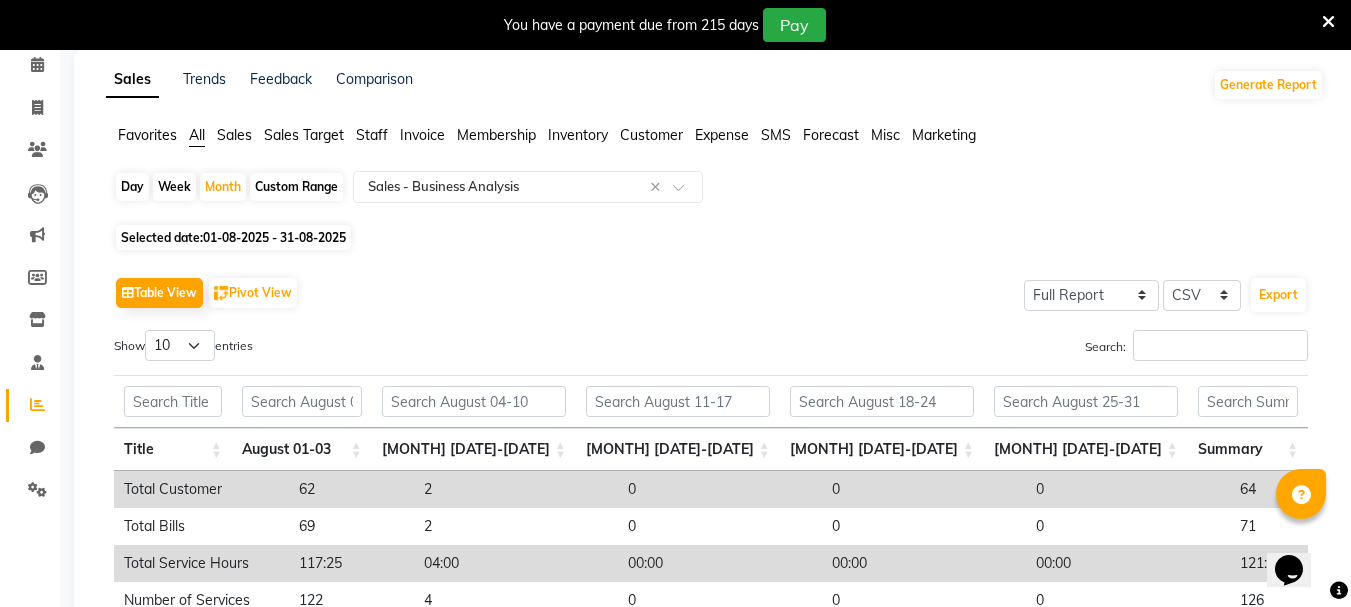 click on "01-08-2025 - 31-08-2025" 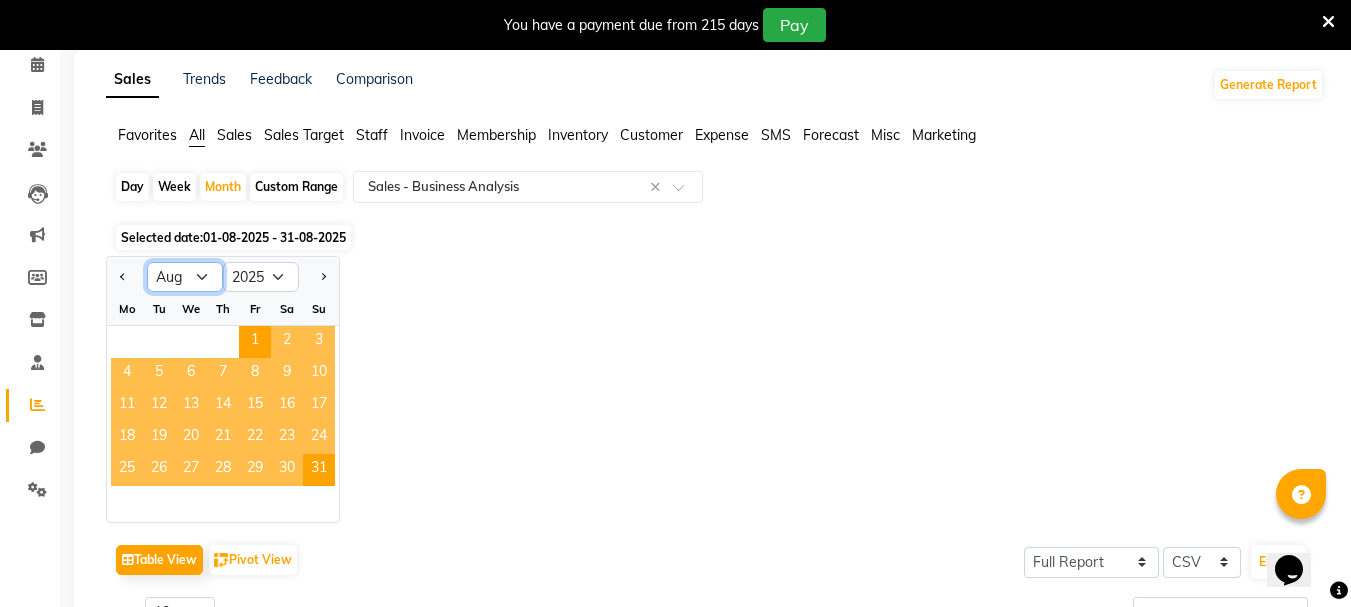 click on "Jan Feb Mar Apr May Jun Jul Aug Sep Oct Nov Dec" 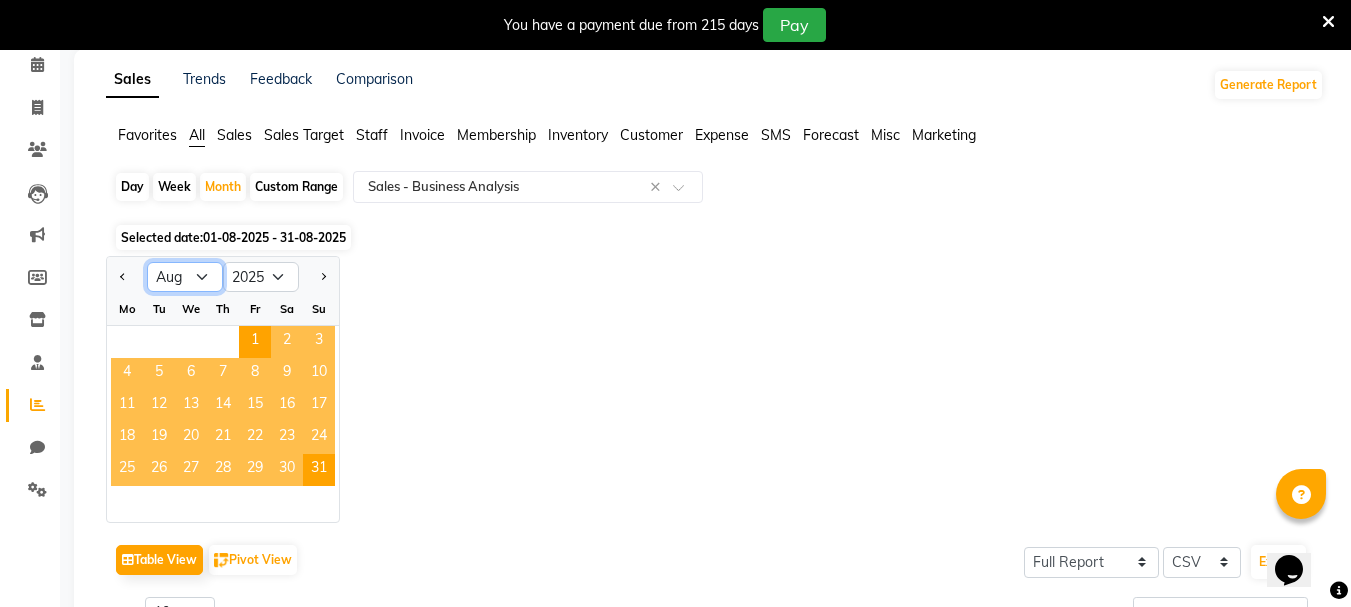 select on "7" 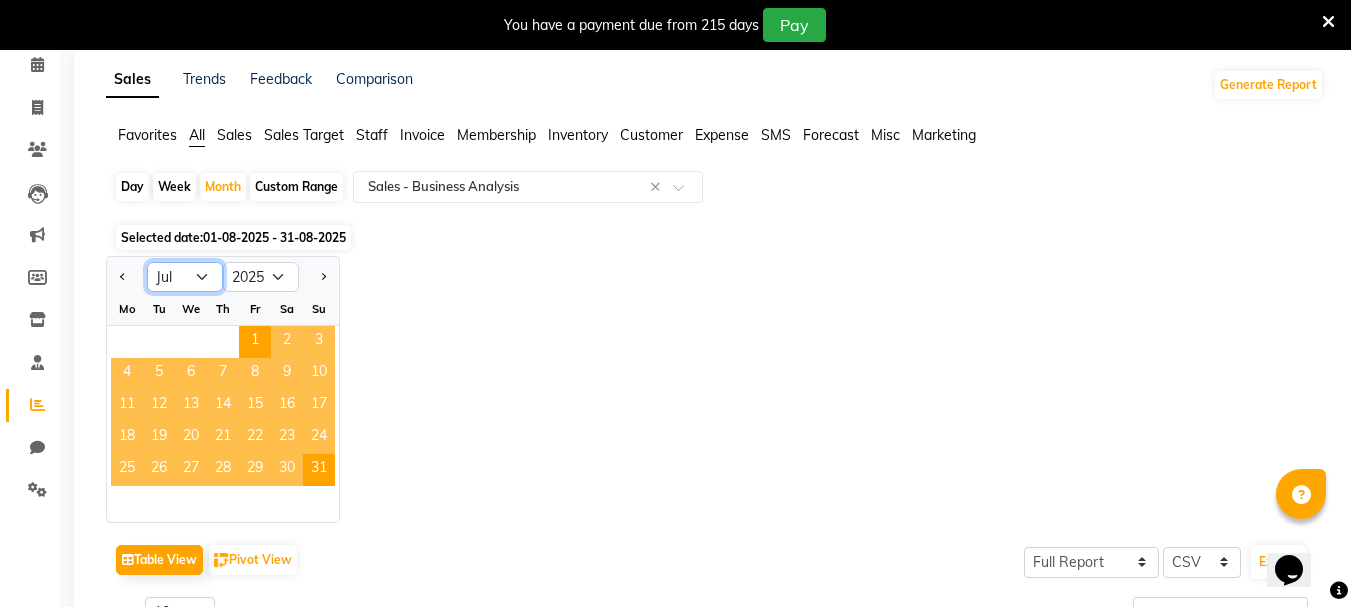 click on "Jan Feb Mar Apr May Jun Jul Aug Sep Oct Nov Dec" 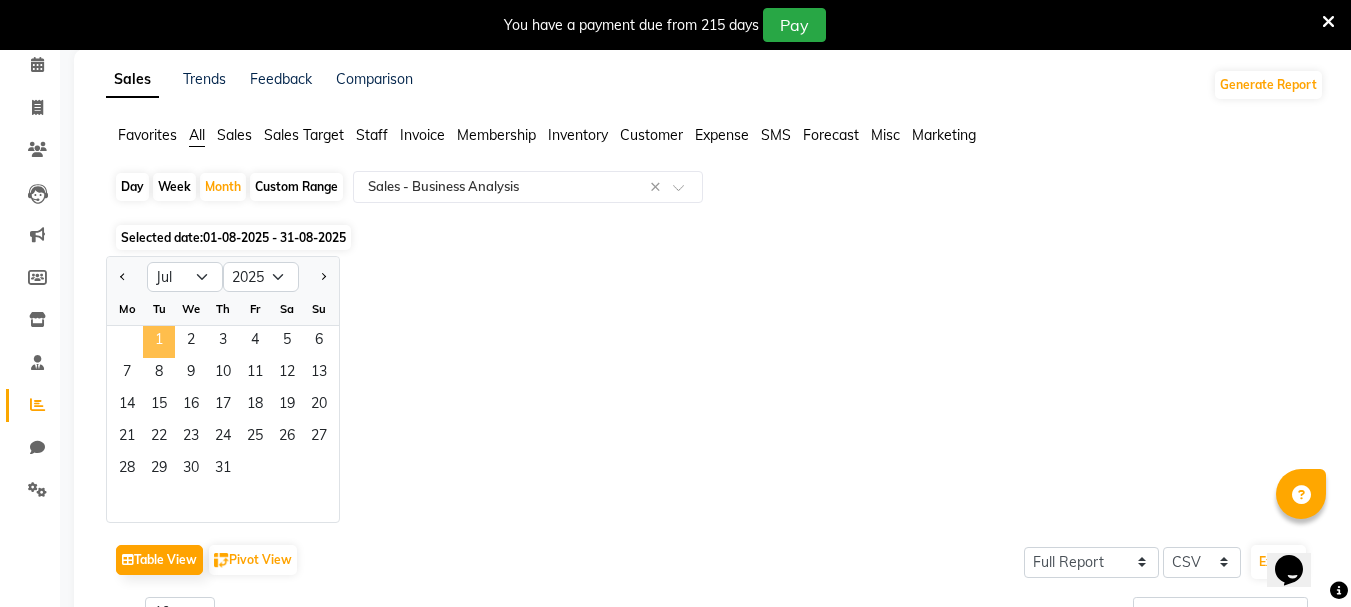 click on "1" 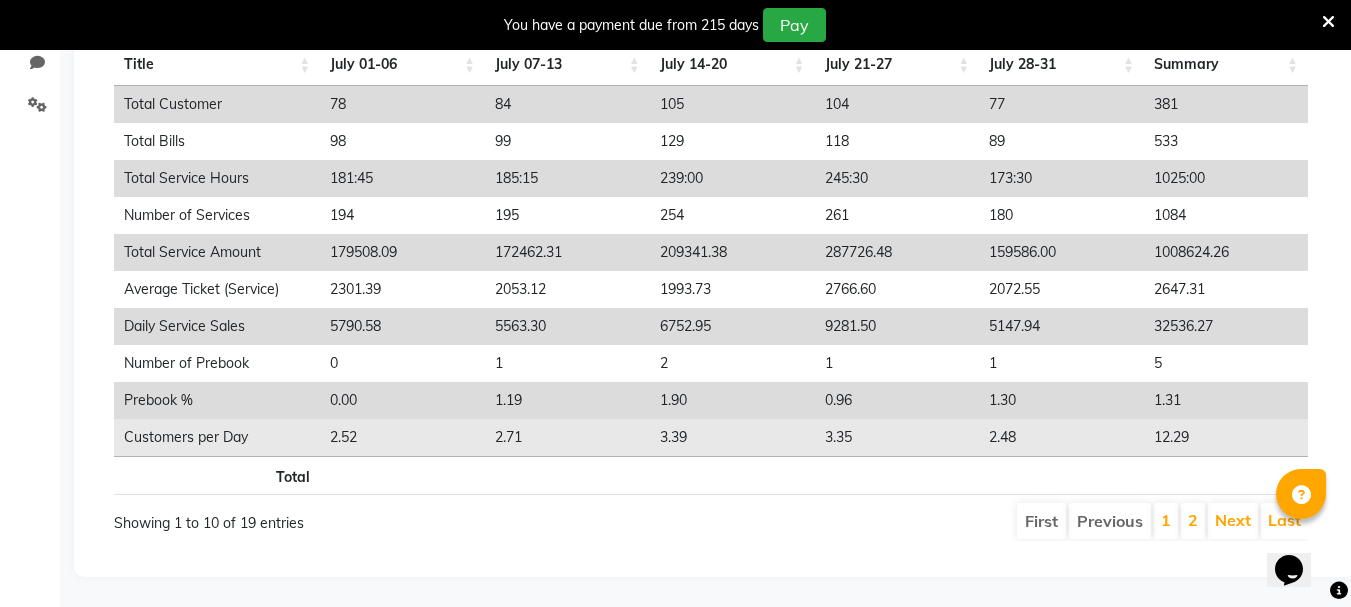 scroll, scrollTop: 488, scrollLeft: 0, axis: vertical 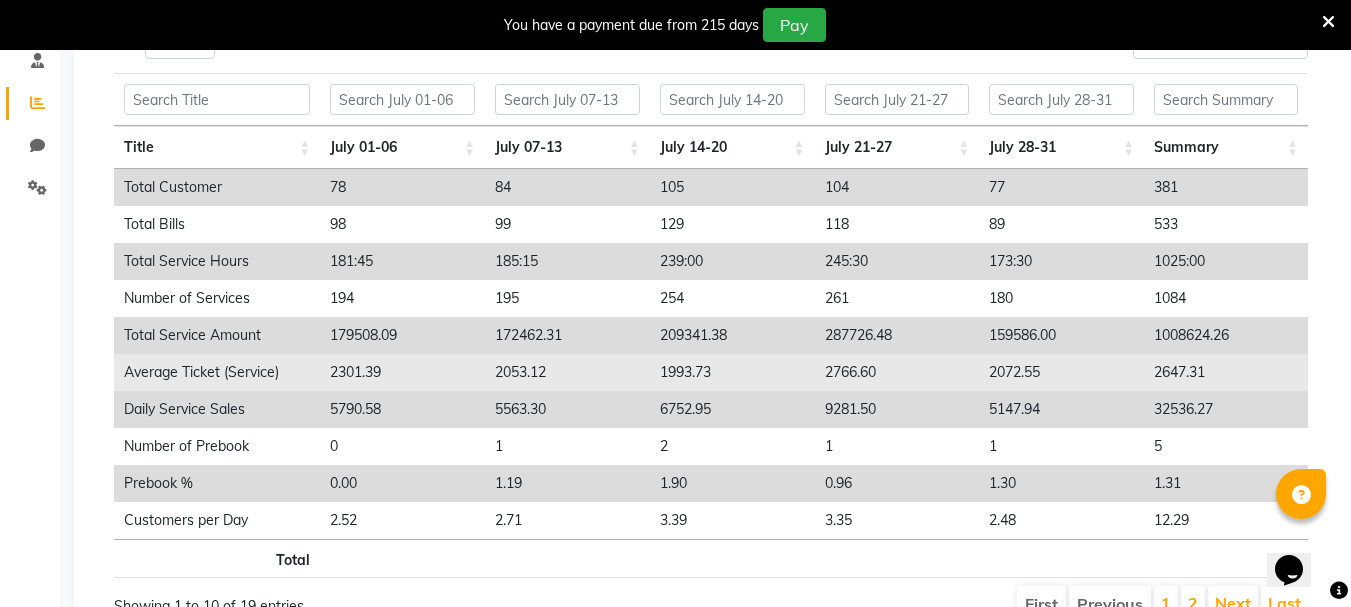 drag, startPoint x: 1143, startPoint y: 374, endPoint x: 1194, endPoint y: 366, distance: 51.62364 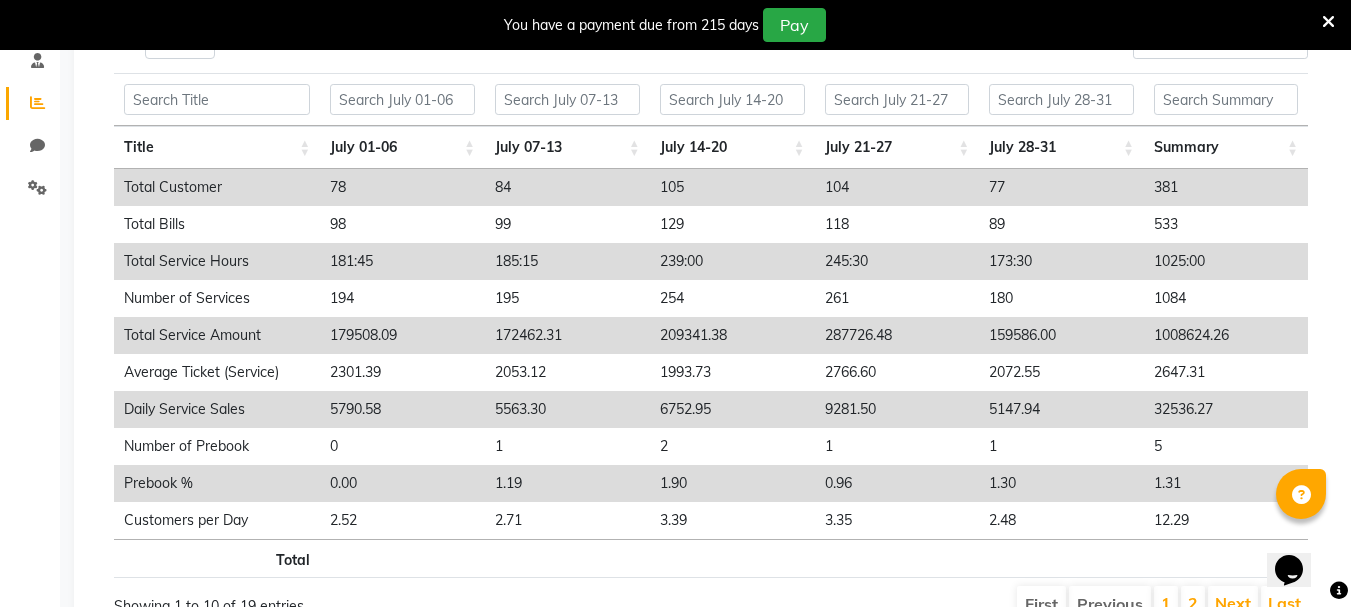 click on "Sales Trends Feedback Comparison Generate Report Favorites All Sales Sales Target Staff Invoice Membership Inventory Customer Expense SMS Forecast Misc Marketing  Day   Week   Month   Custom Range  Select Report Type × Sales -  Business Analysis × Selected date:  01-07-2025 - 31-07-2025   Table View   Pivot View  Select Full Report Filtered Report Select CSV PDF  Export  Show  10 25 50 100  entries Search: Title July 01-06 July 07-13 July 14-20 July 21-27 July 28-31 Summary Title July 01-06 July 07-13 July 14-20 July 21-27 July 28-31 Summary Total Total Customer 78 84 105 104 77 381 Total Bills 98 99 129 118 89 533 Total Service Hours 181:45 185:15 239:00 245:30 173:30 1025:00 Number of Services 194 195 254 261 180 1084 Total Service Amount 179508.09 172462.31 209341.38 287726.48 159586.00 1008624.26 Average Ticket (Service) 2301.39 2053.12 1993.73 2766.60 2072.55 2647.31 Daily Service Sales 5790.58 5563.30 6752.95 9281.50 5147.94 32536.27 Number of Prebook 0 1 2 1 1 5 Prebook % 0.00 1.19 1.90 0.96 1.30 1" 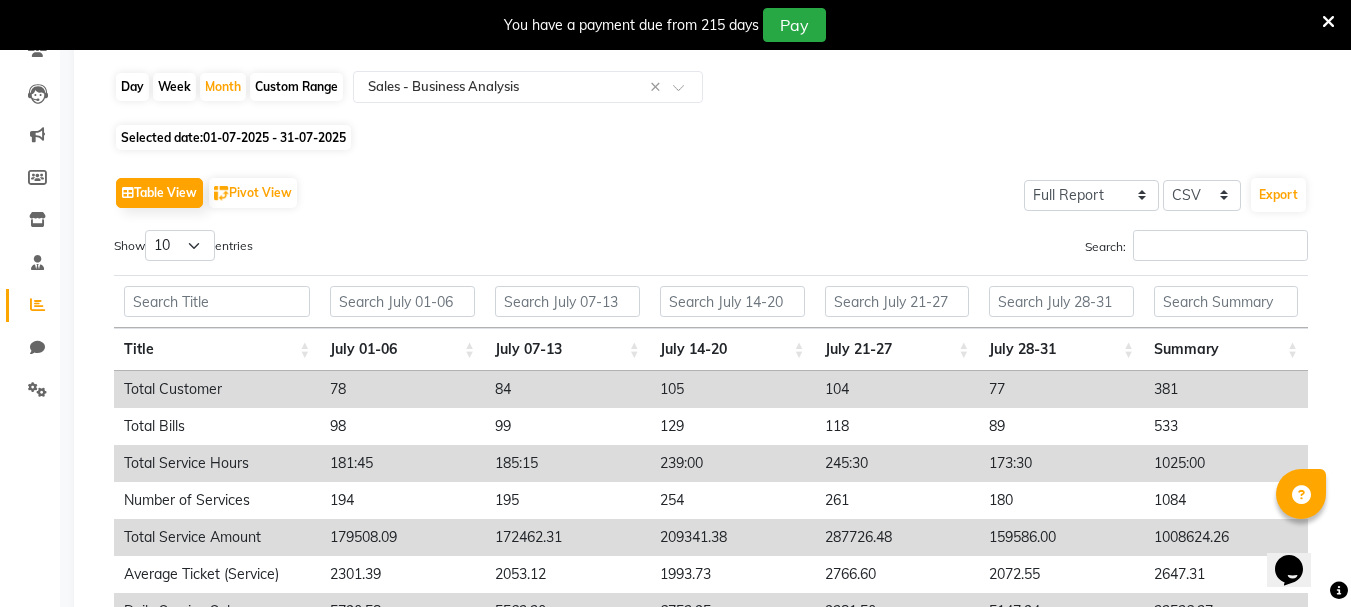 scroll, scrollTop: 88, scrollLeft: 0, axis: vertical 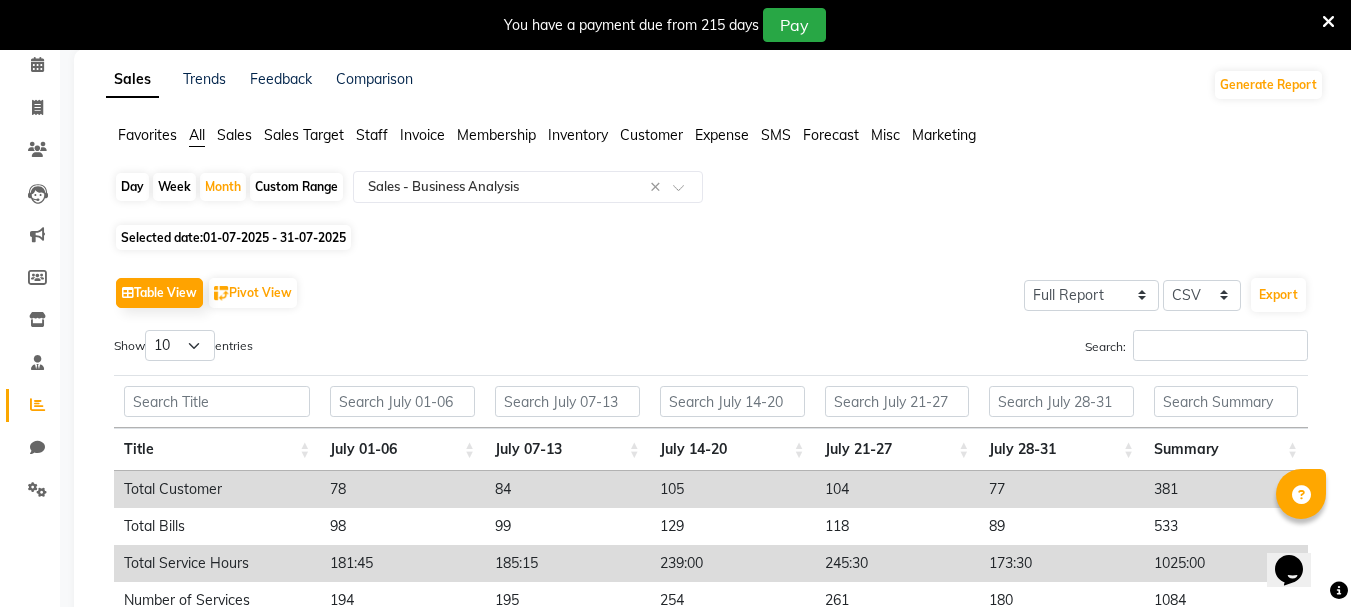 click on "01-07-2025 - 31-07-2025" 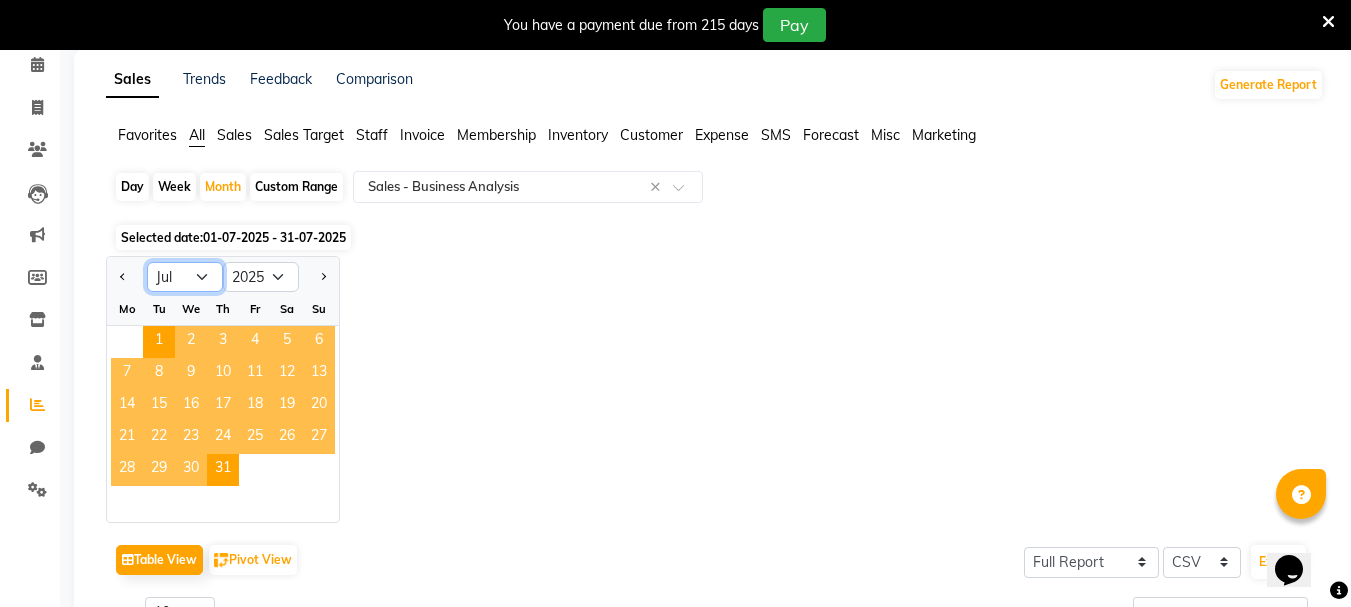 click on "Jan Feb Mar Apr May Jun Jul Aug Sep Oct Nov Dec" 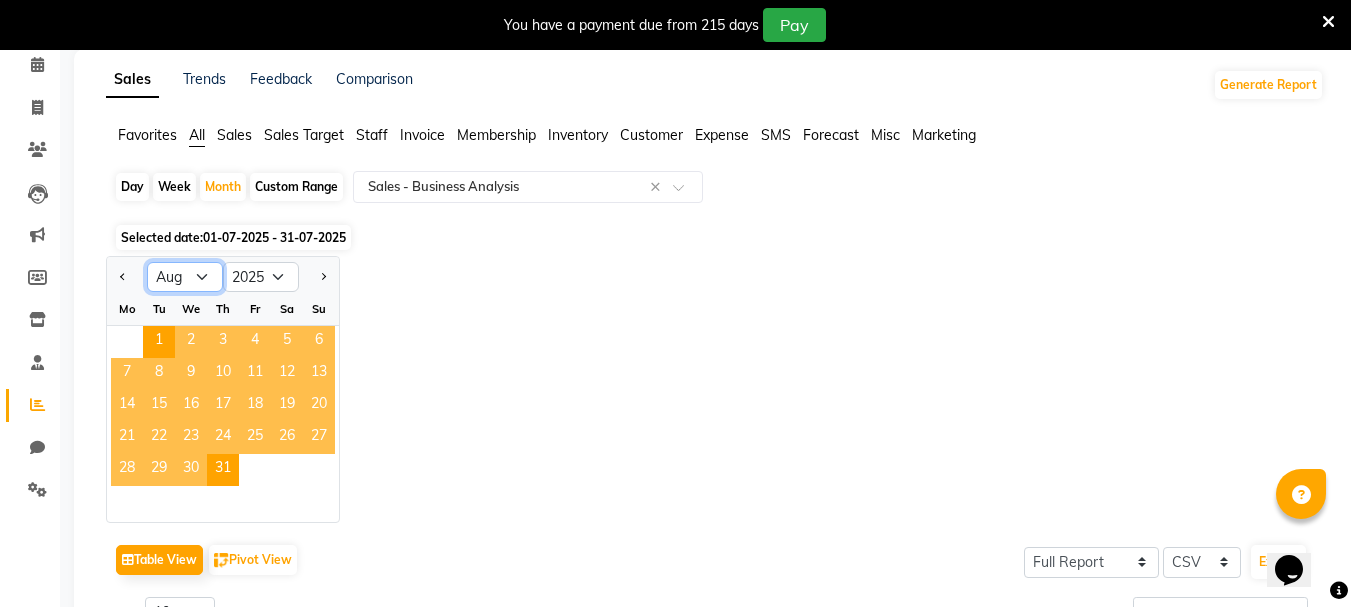 click on "Jan Feb Mar Apr May Jun Jul Aug Sep Oct Nov Dec" 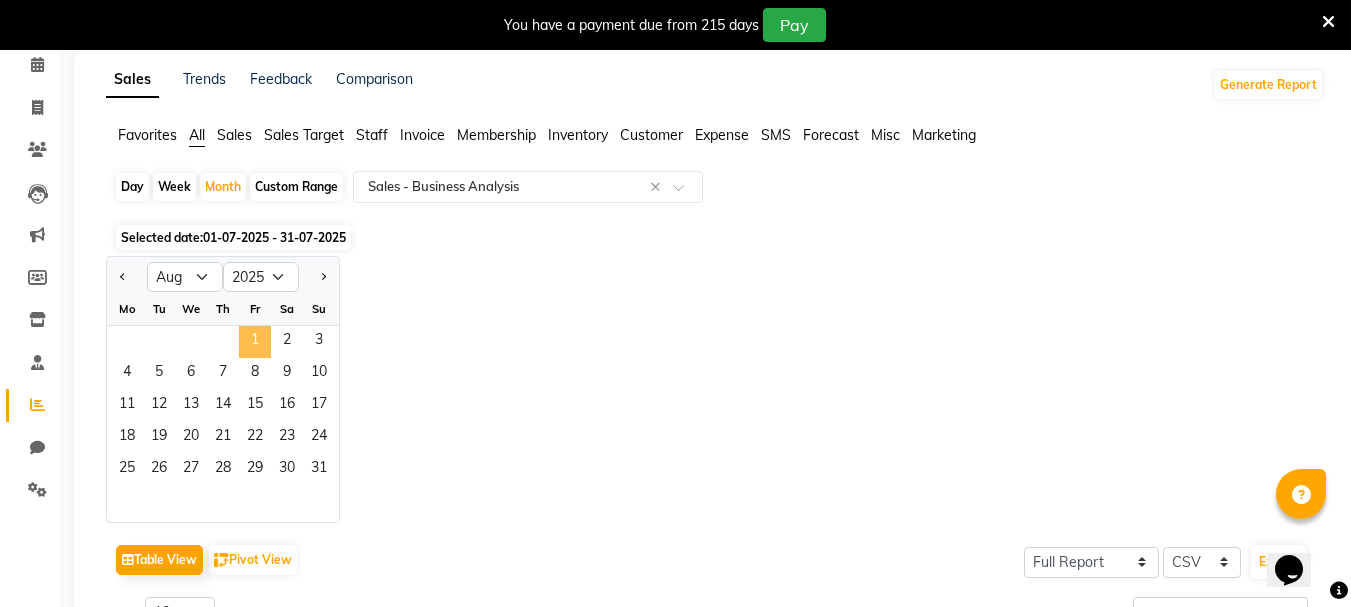 click on "1" 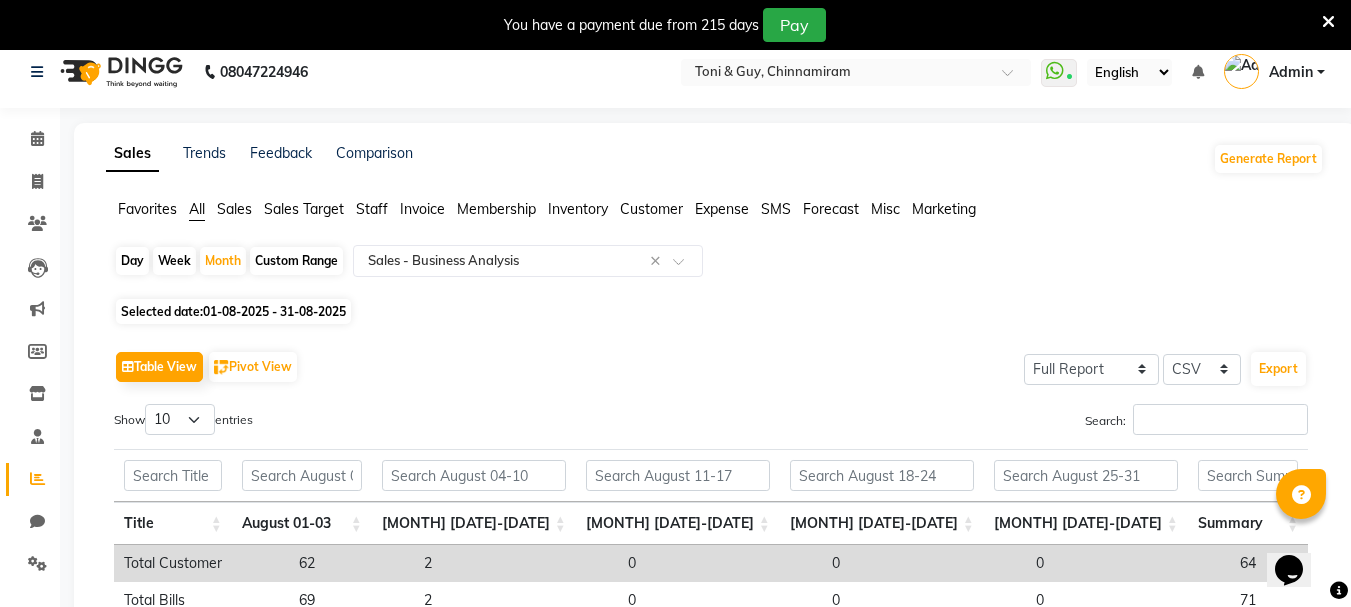 scroll, scrollTop: 0, scrollLeft: 0, axis: both 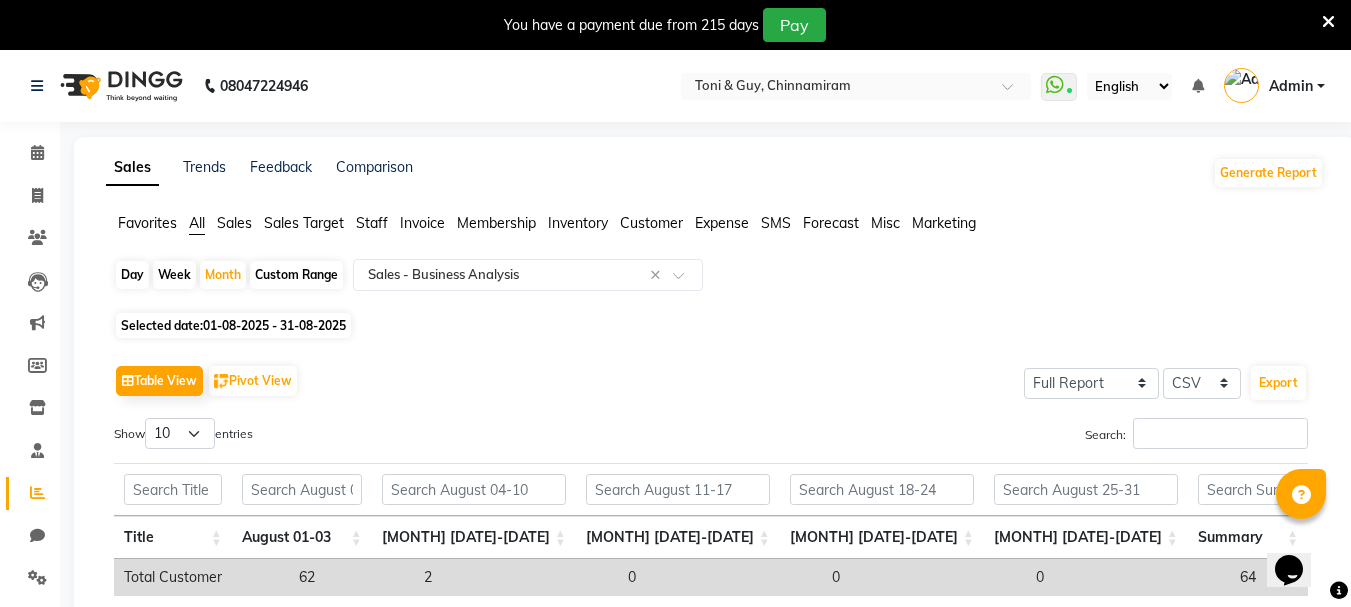 click on "Staff" 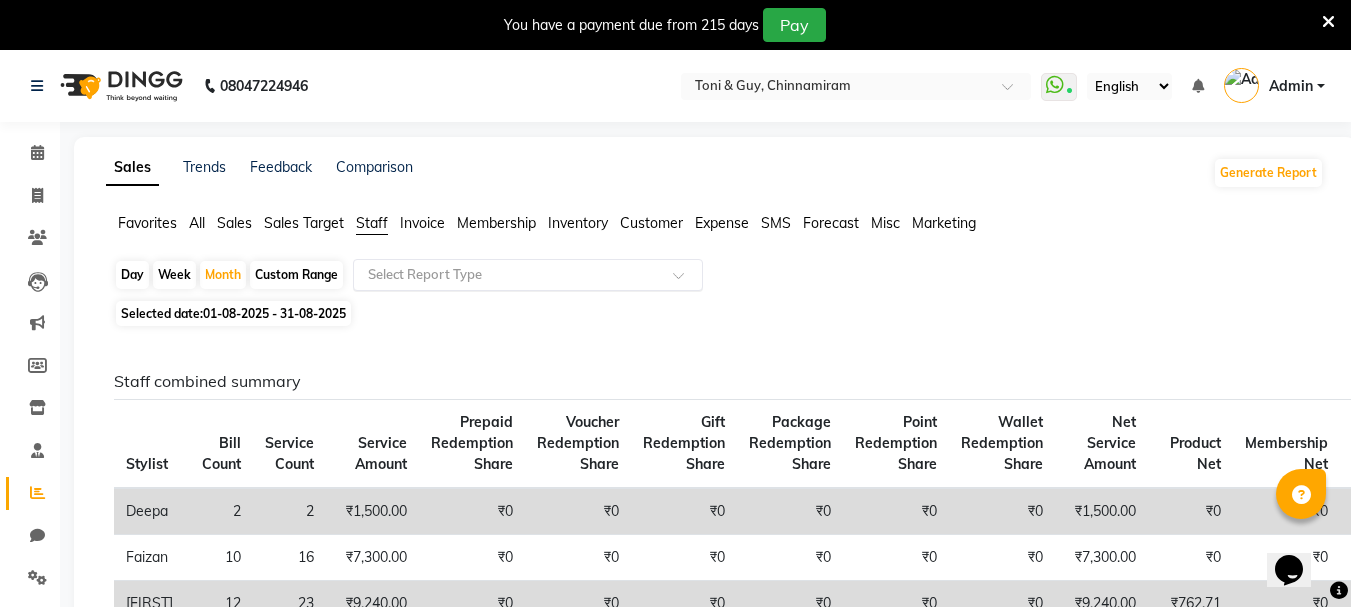 click 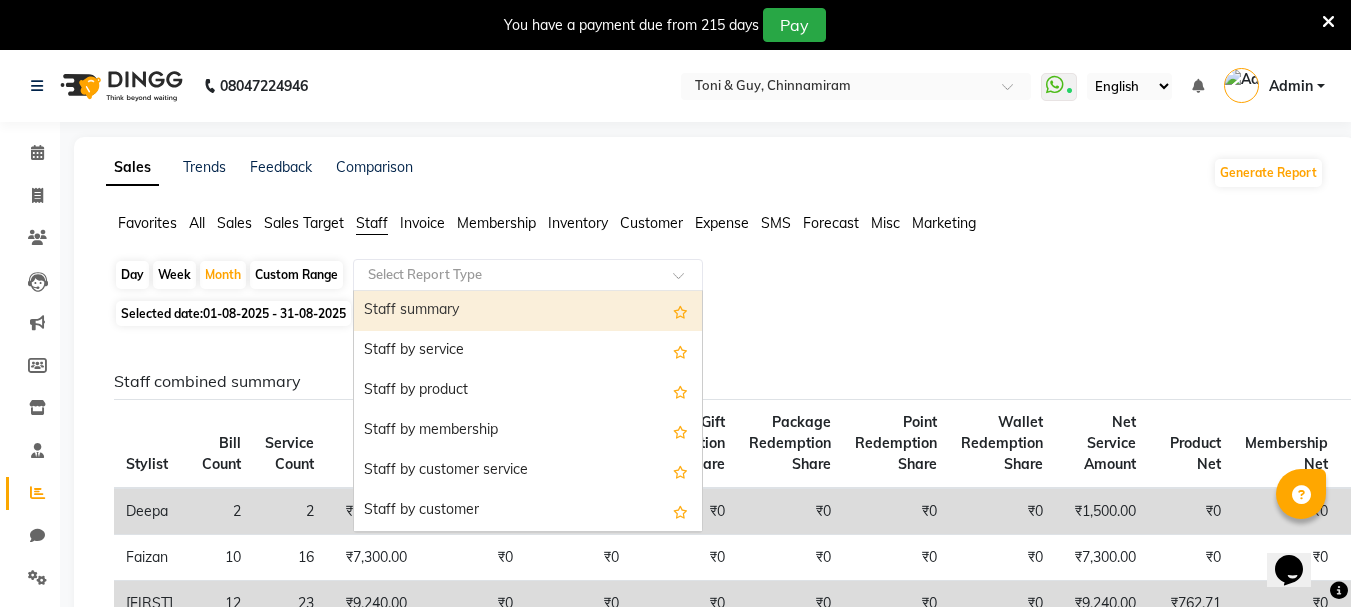 click on "Day   Week   Month   Custom Range  Select Report Type  Staff summary   Staff by service   Staff by product   Staff by membership   Staff by customer service   Staff by customer   Staff attendance   Staff attendance logs   Staff performance   Staff performance service   Staff performance product   Staff combined summary   Staff service summary   Staff product summary   Staff membership summary   Staff prepaid summary   Staff voucher summary   Staff package summary   Staff transfer   Staff performance summary   Staff Gift card Summary   Staff Tip Summary" 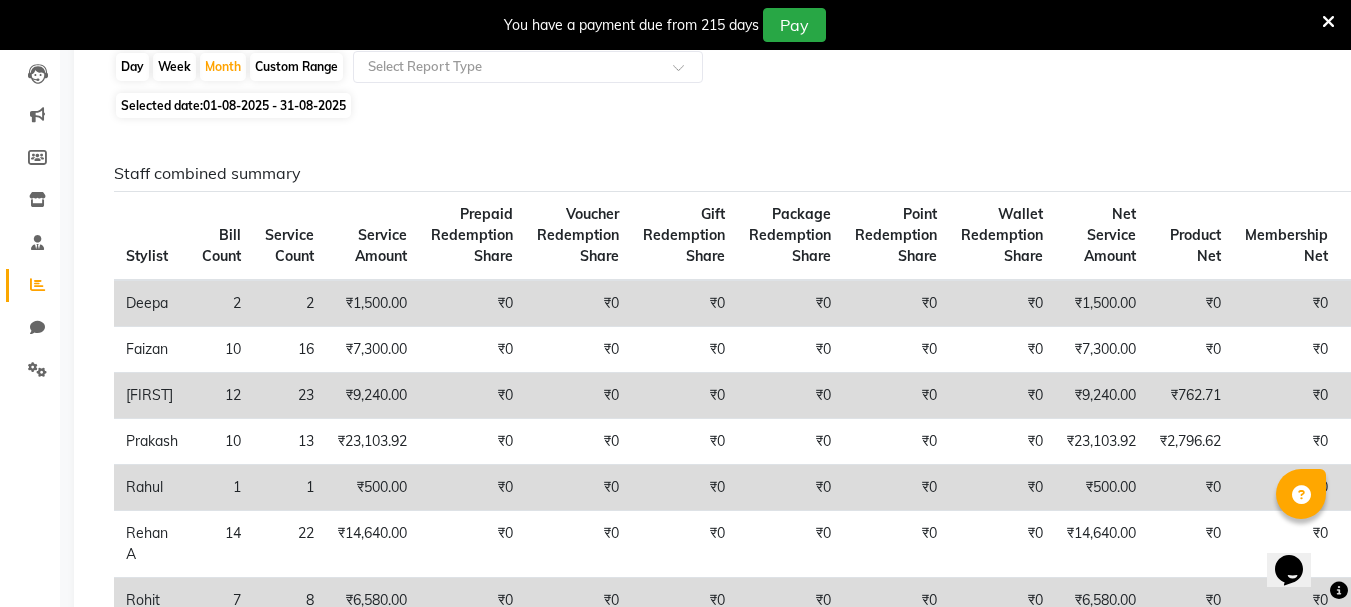 scroll, scrollTop: 200, scrollLeft: 0, axis: vertical 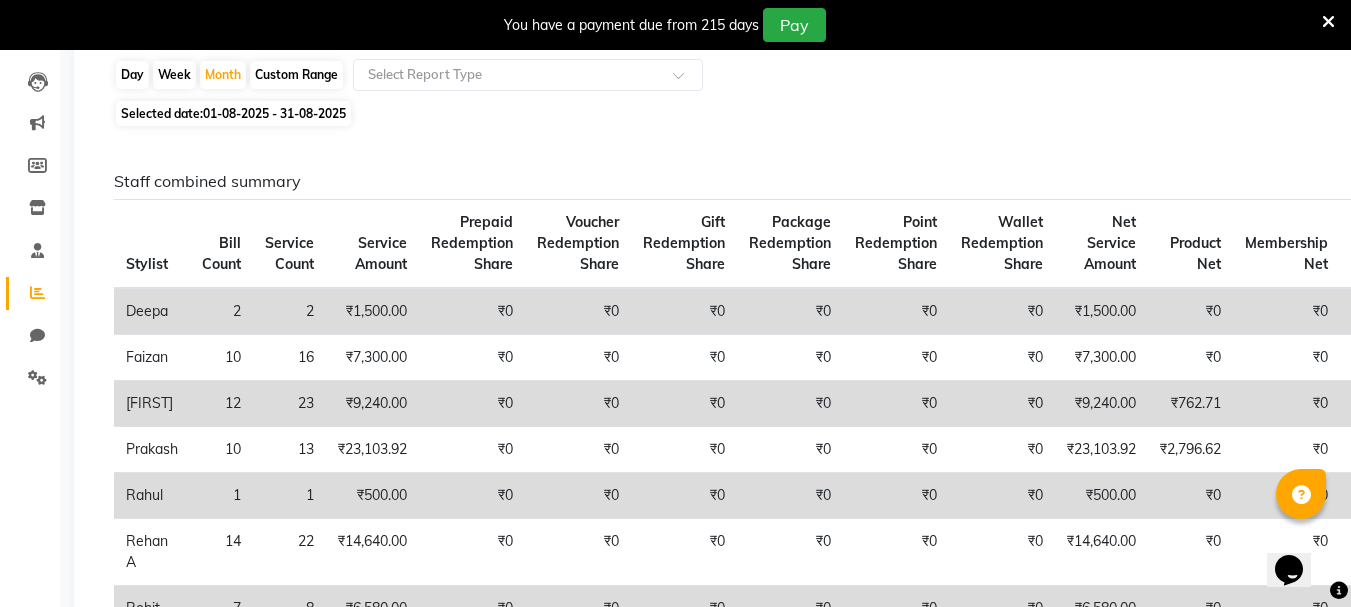 click on "Product Net" 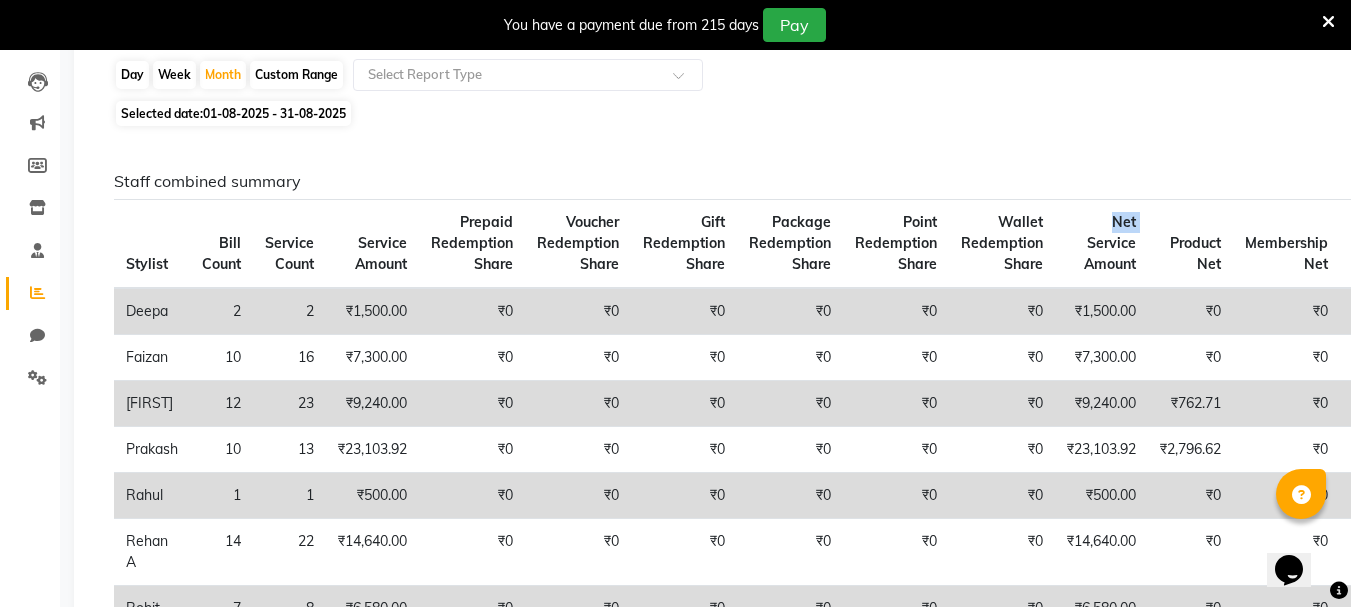 click on "Net Service Amount" 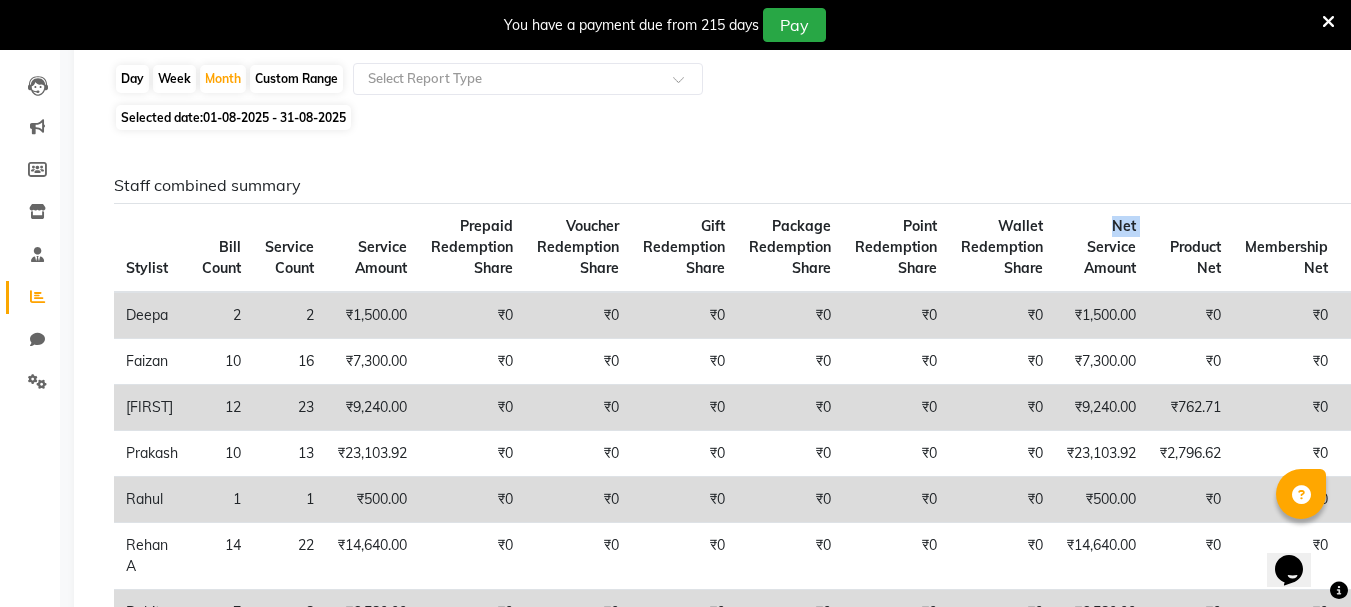 scroll, scrollTop: 100, scrollLeft: 0, axis: vertical 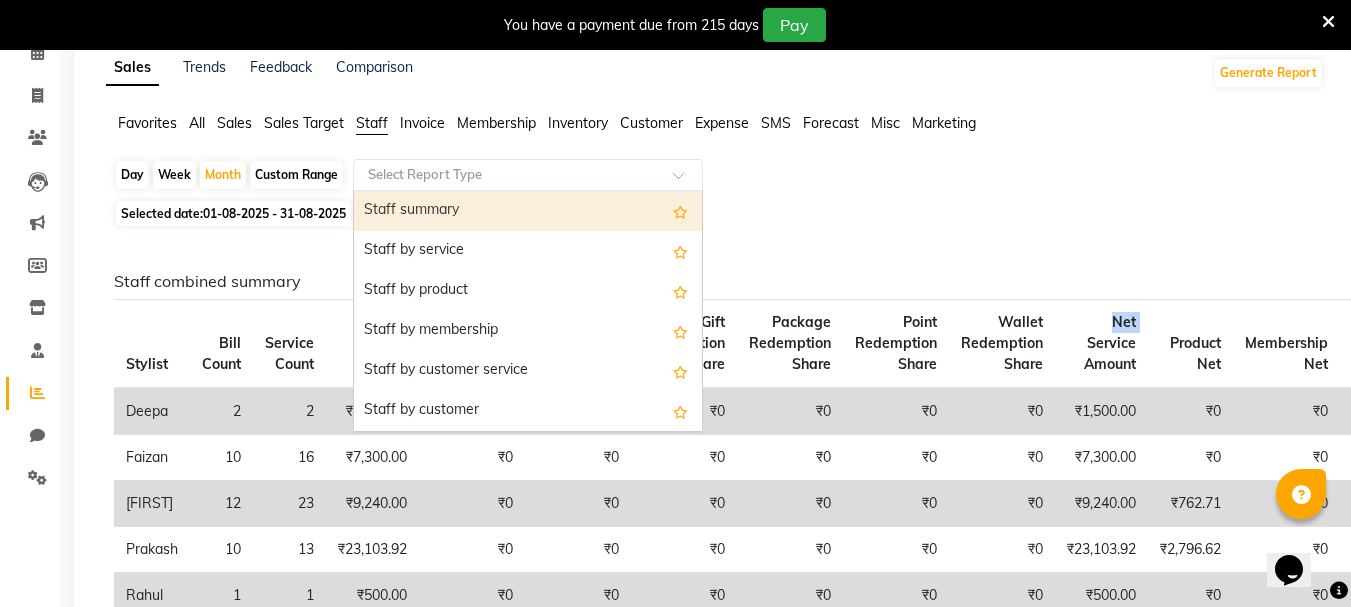 click 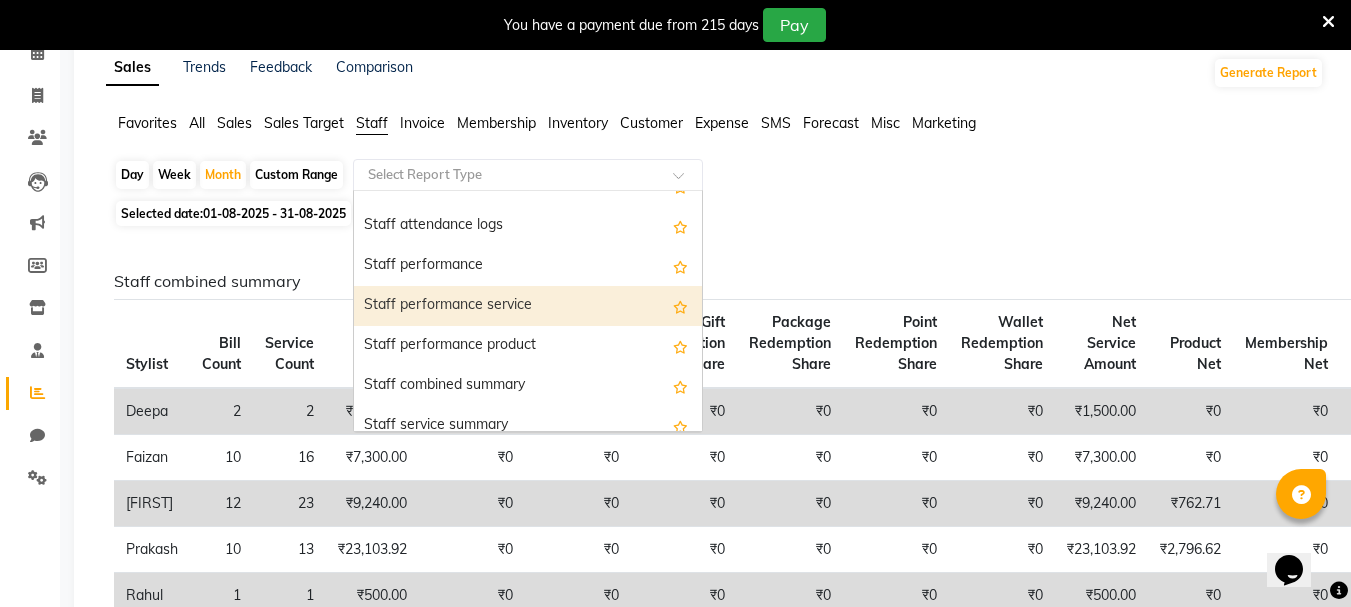 scroll, scrollTop: 300, scrollLeft: 0, axis: vertical 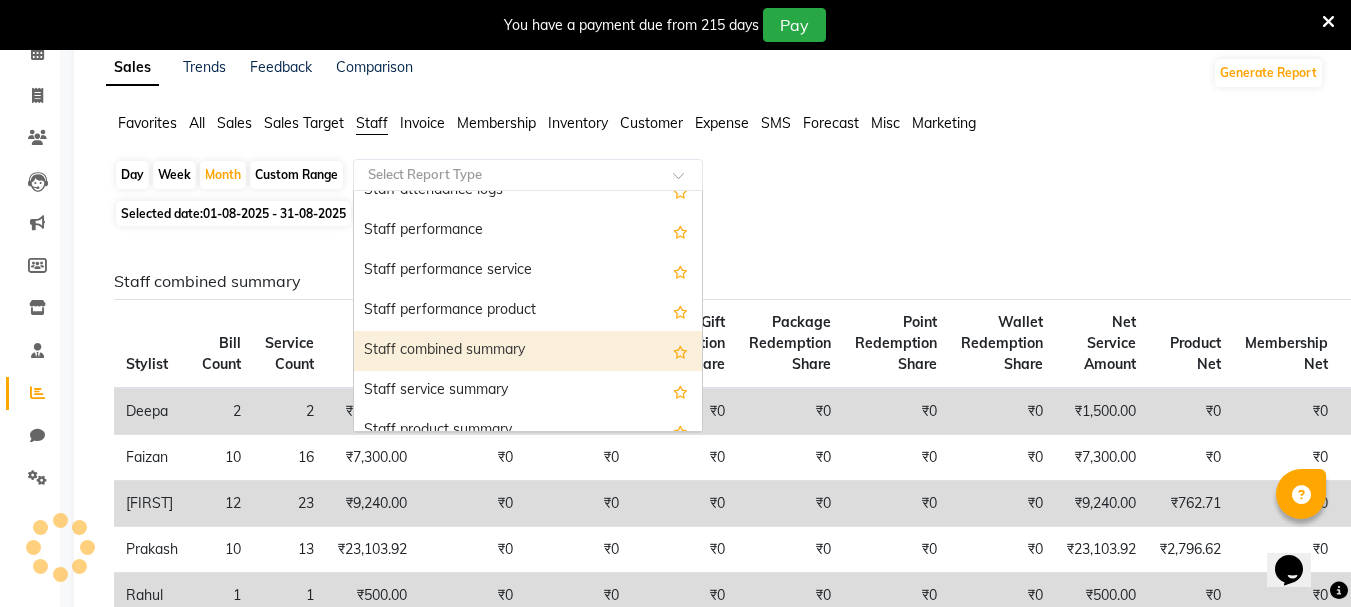 click on "Staff combined summary" at bounding box center (528, 351) 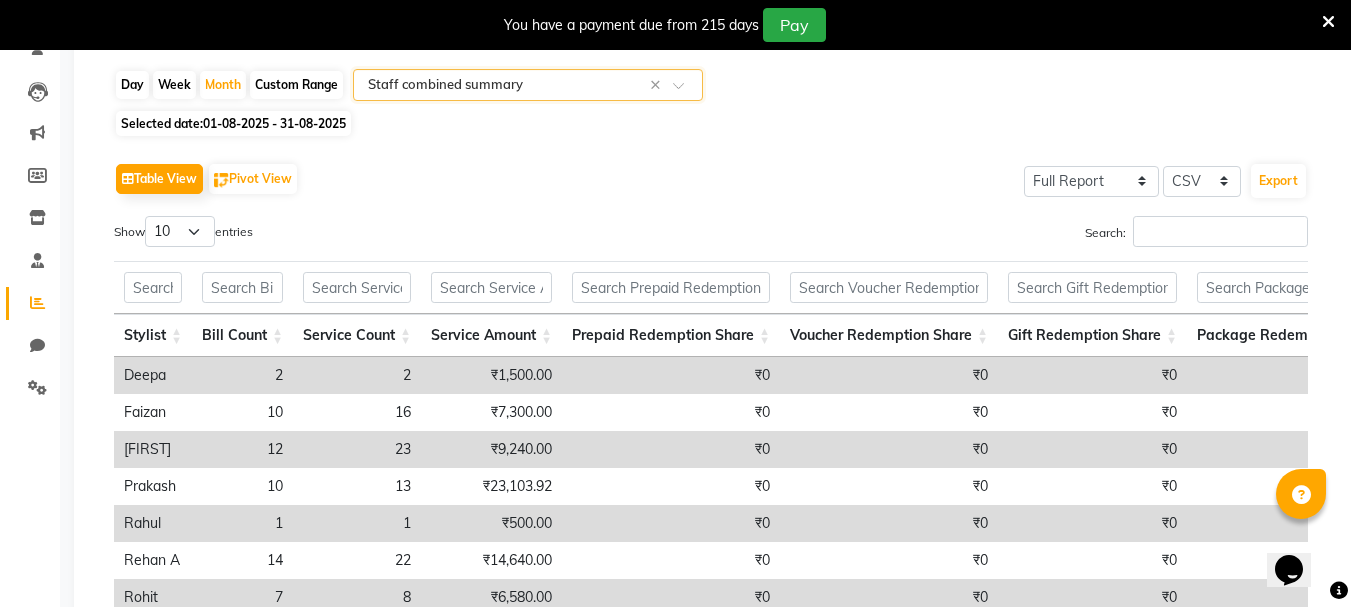 scroll, scrollTop: 400, scrollLeft: 0, axis: vertical 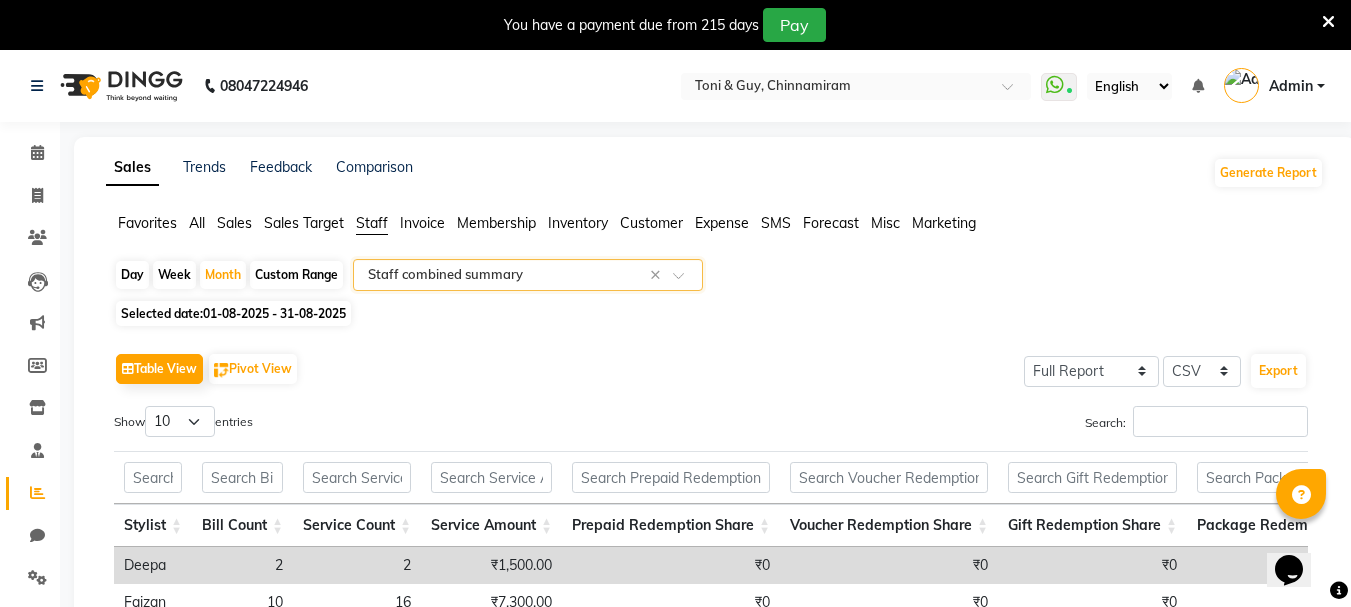click 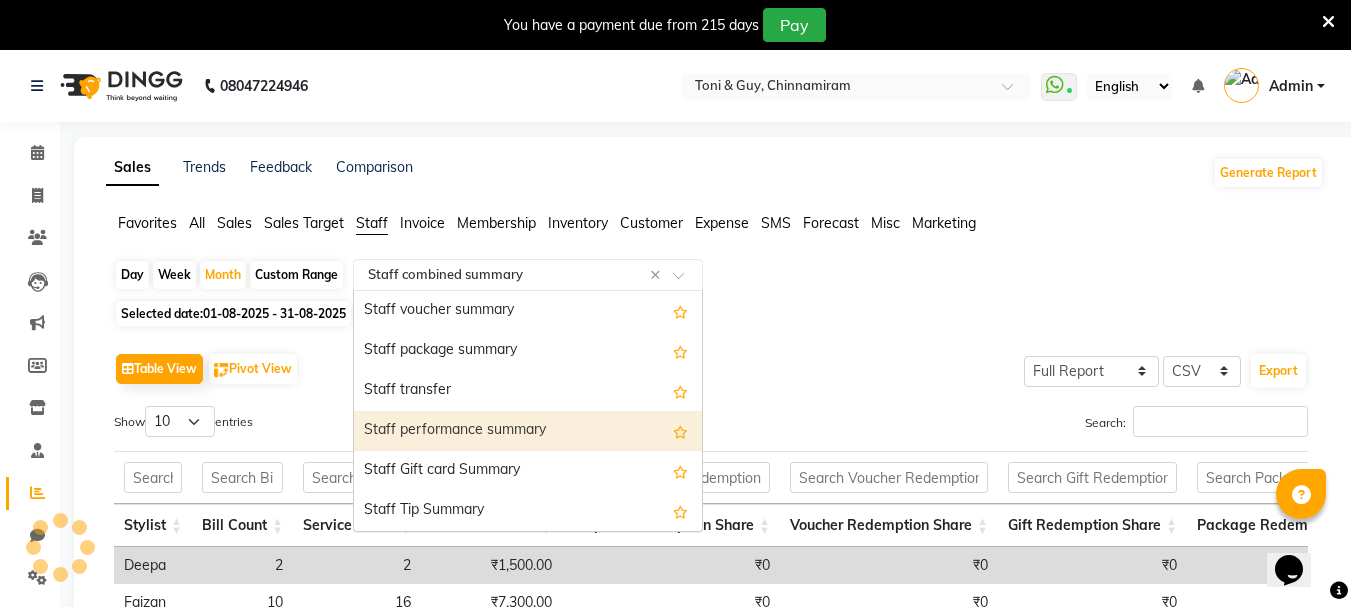 click on "Staff performance summary" at bounding box center [528, 431] 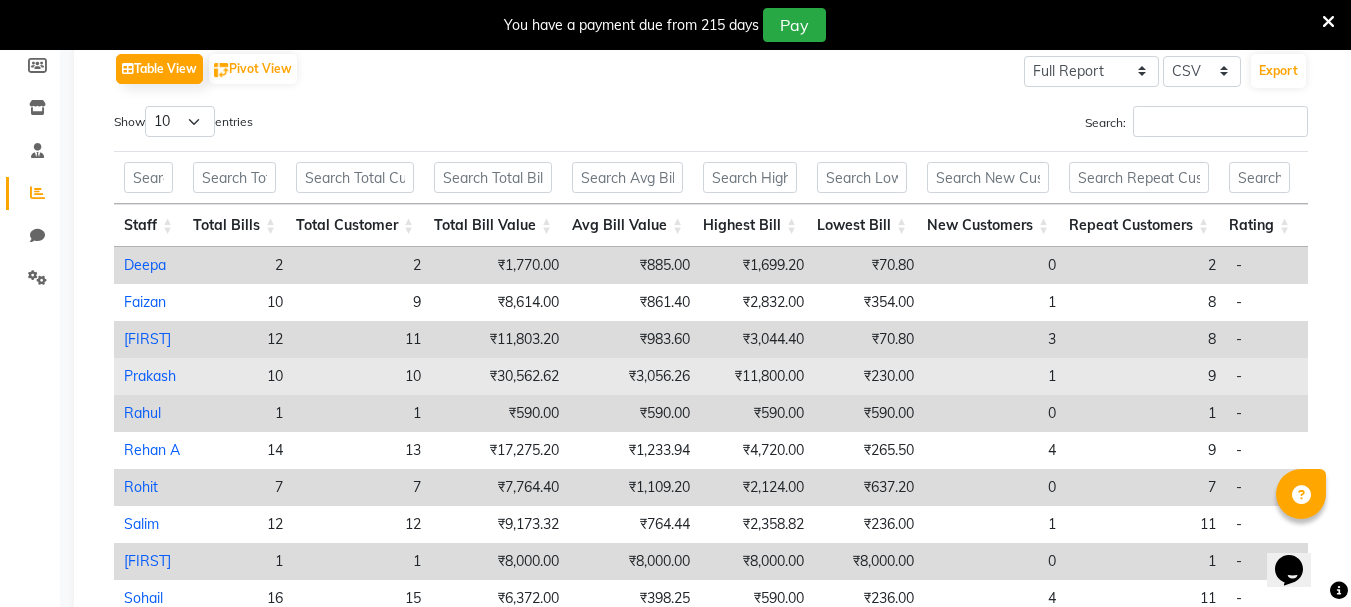 scroll, scrollTop: 100, scrollLeft: 0, axis: vertical 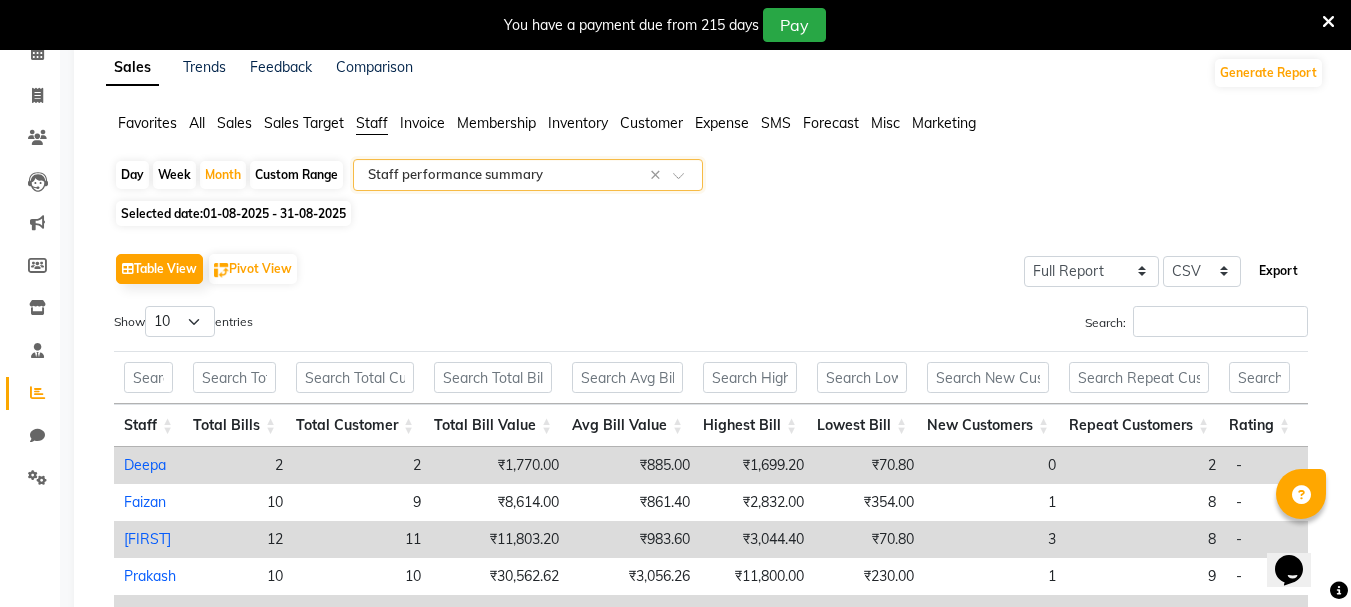 click on "Export" 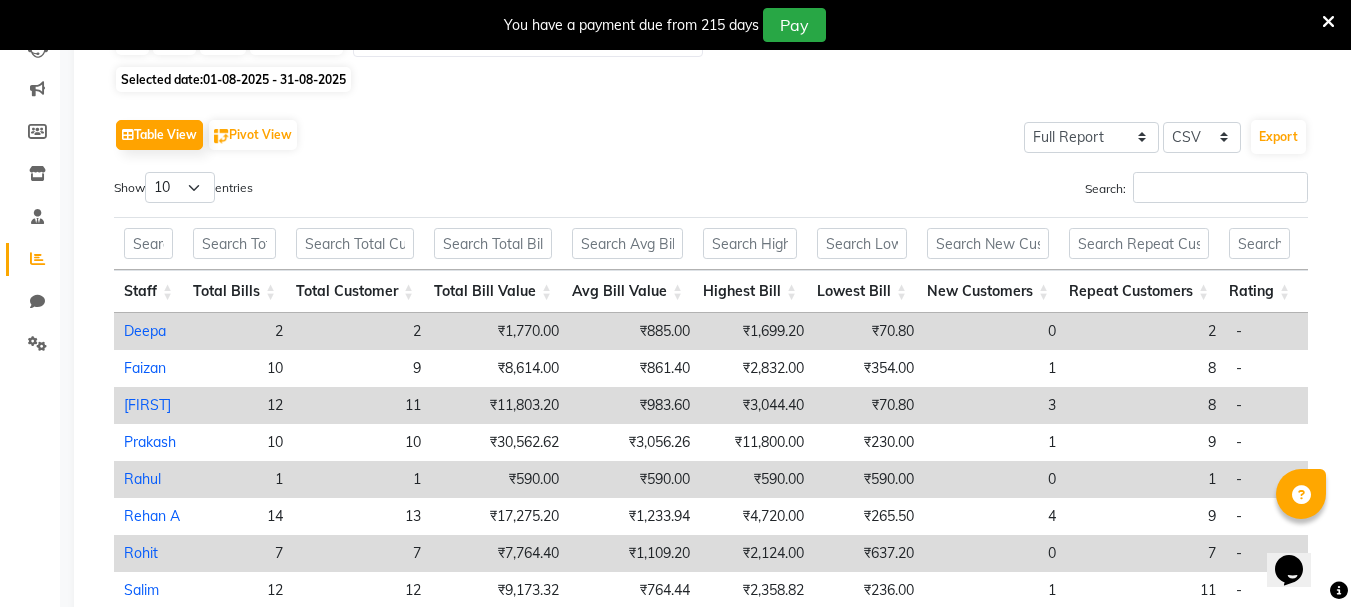scroll, scrollTop: 100, scrollLeft: 0, axis: vertical 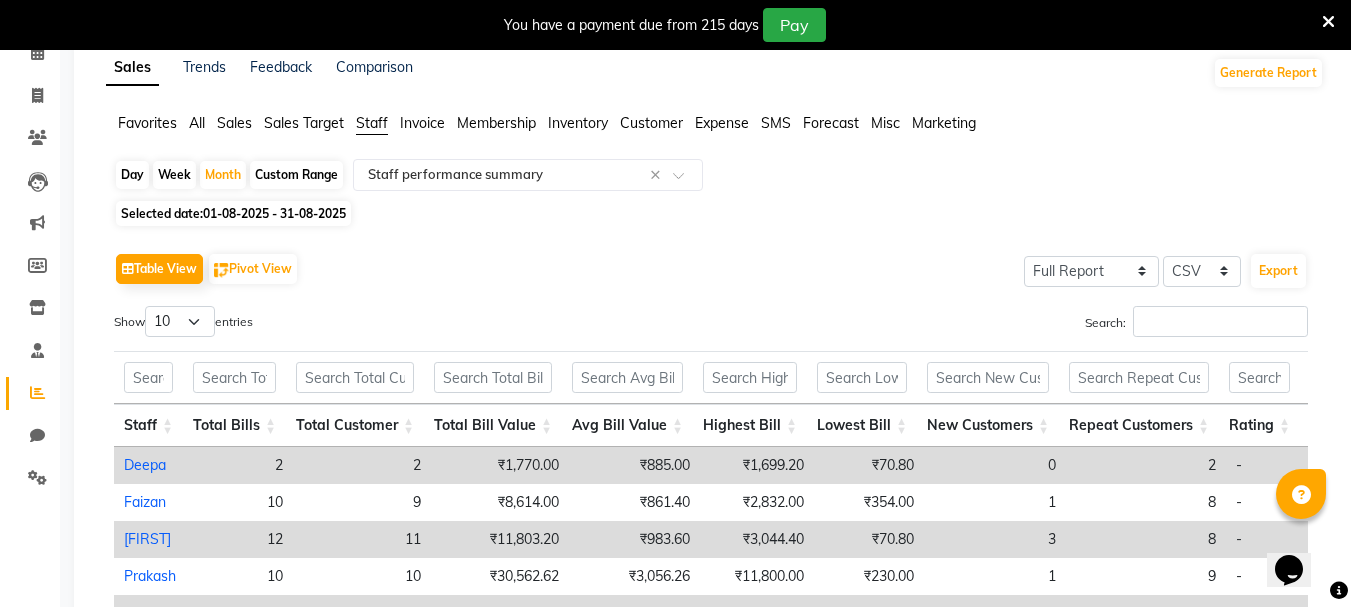 click on "01-08-2025 - 31-08-2025" 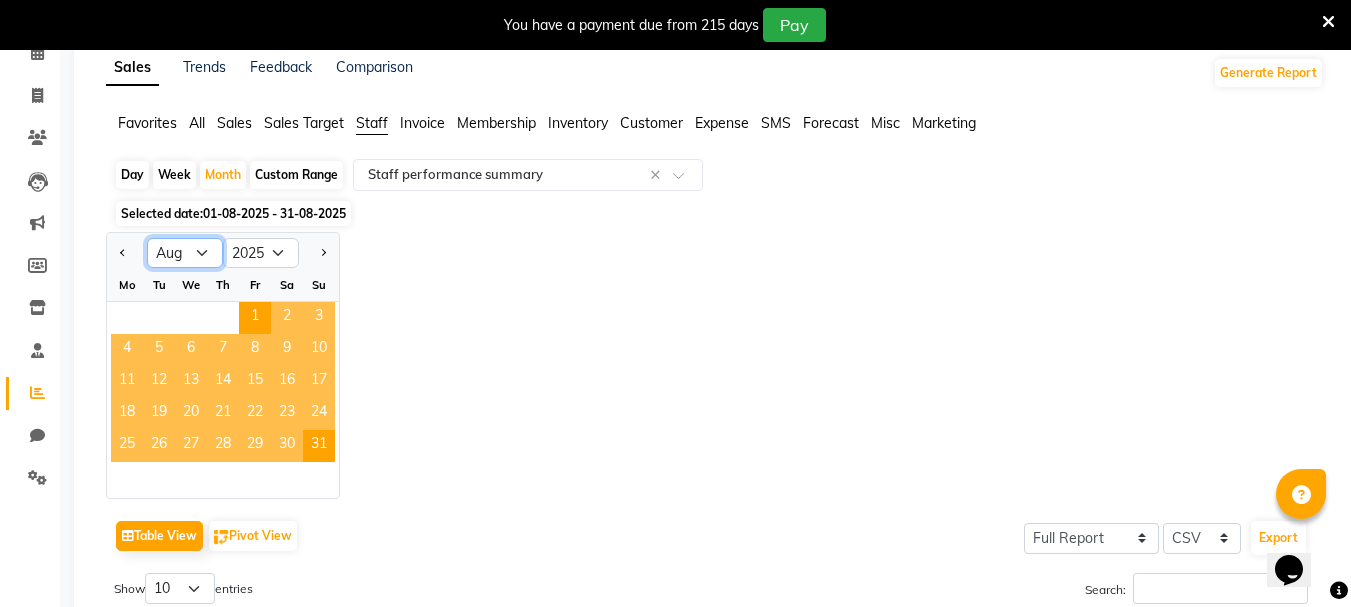 click on "Jan Feb Mar Apr May Jun Jul Aug Sep Oct Nov Dec" 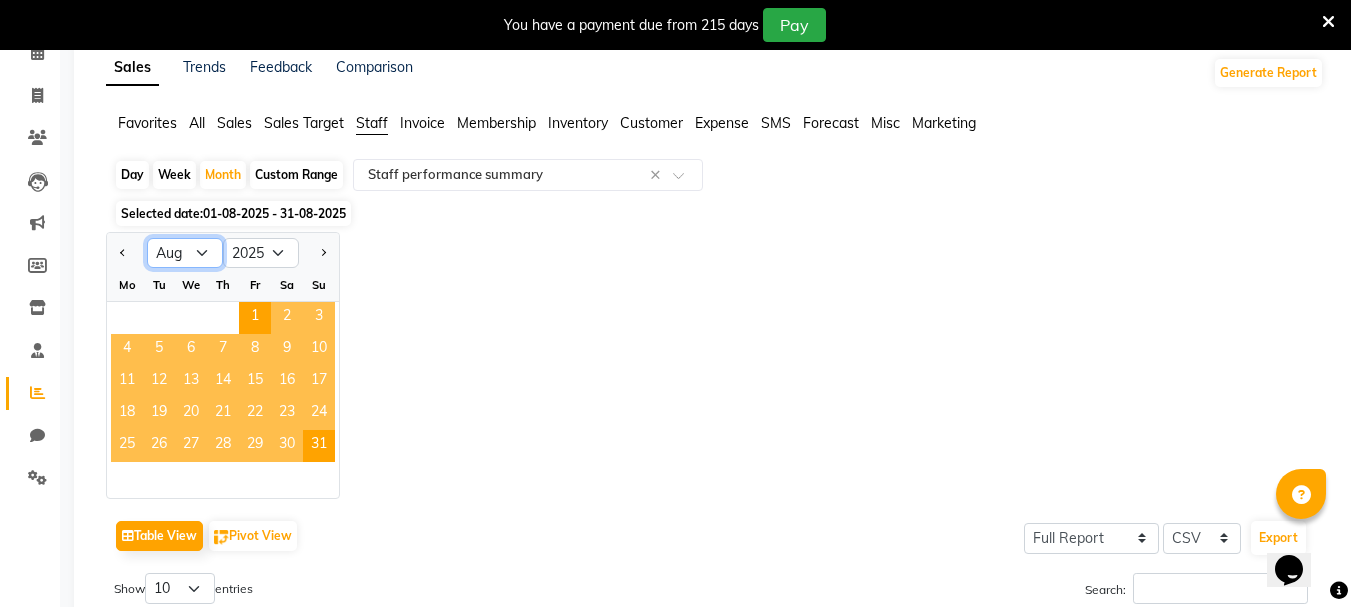 select on "7" 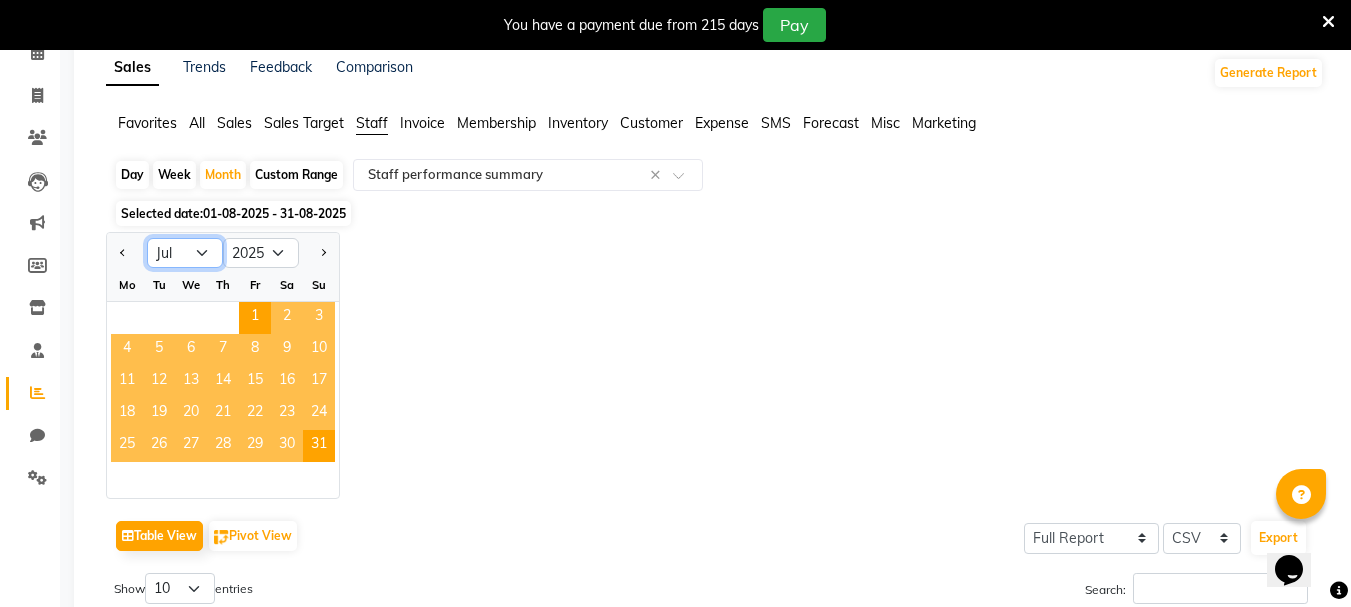click on "Jan Feb Mar Apr May Jun Jul Aug Sep Oct Nov Dec" 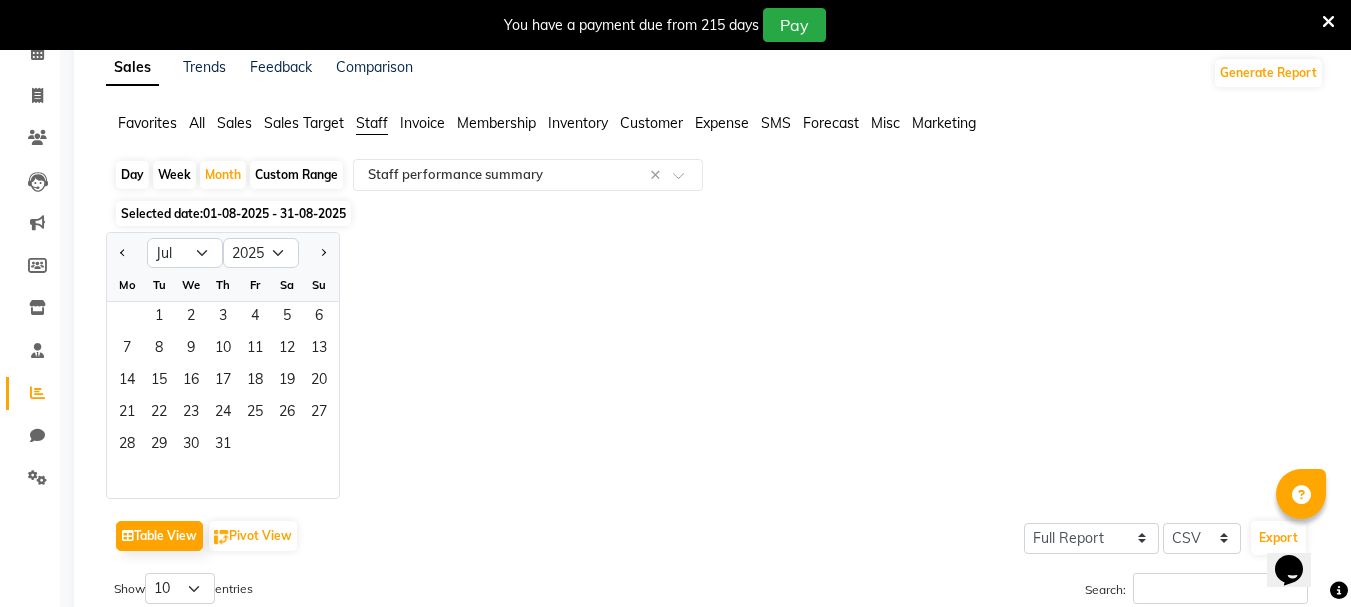 click on "Tu" 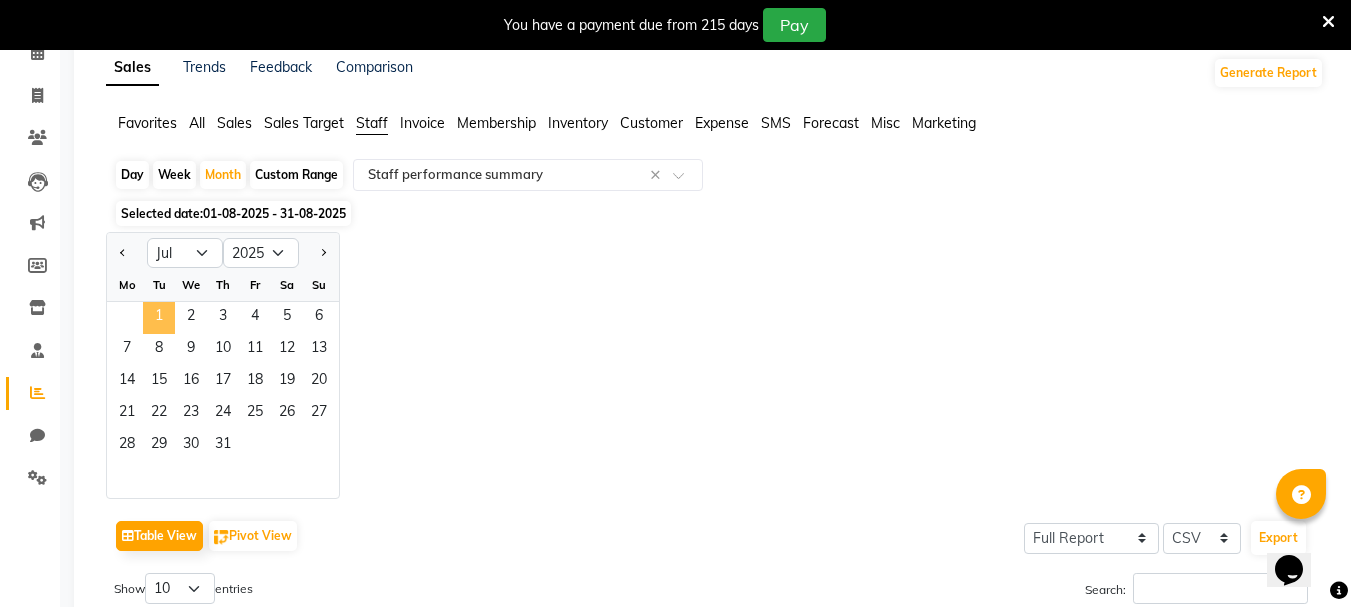 click on "1" 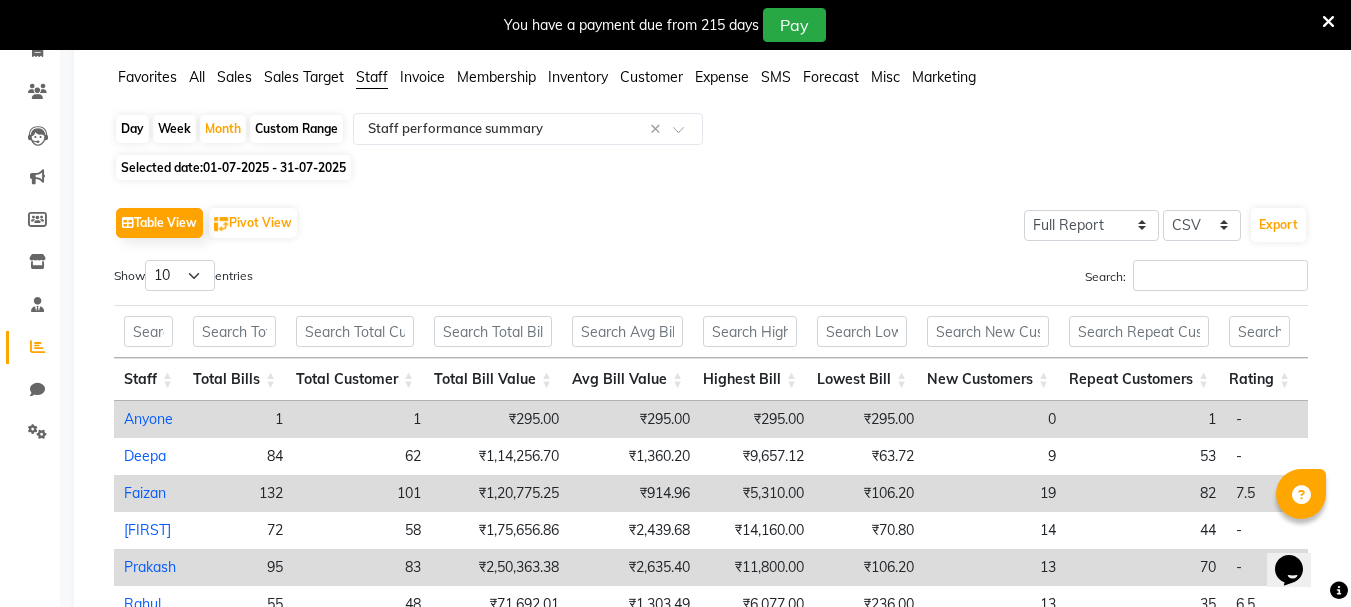 scroll, scrollTop: 91, scrollLeft: 0, axis: vertical 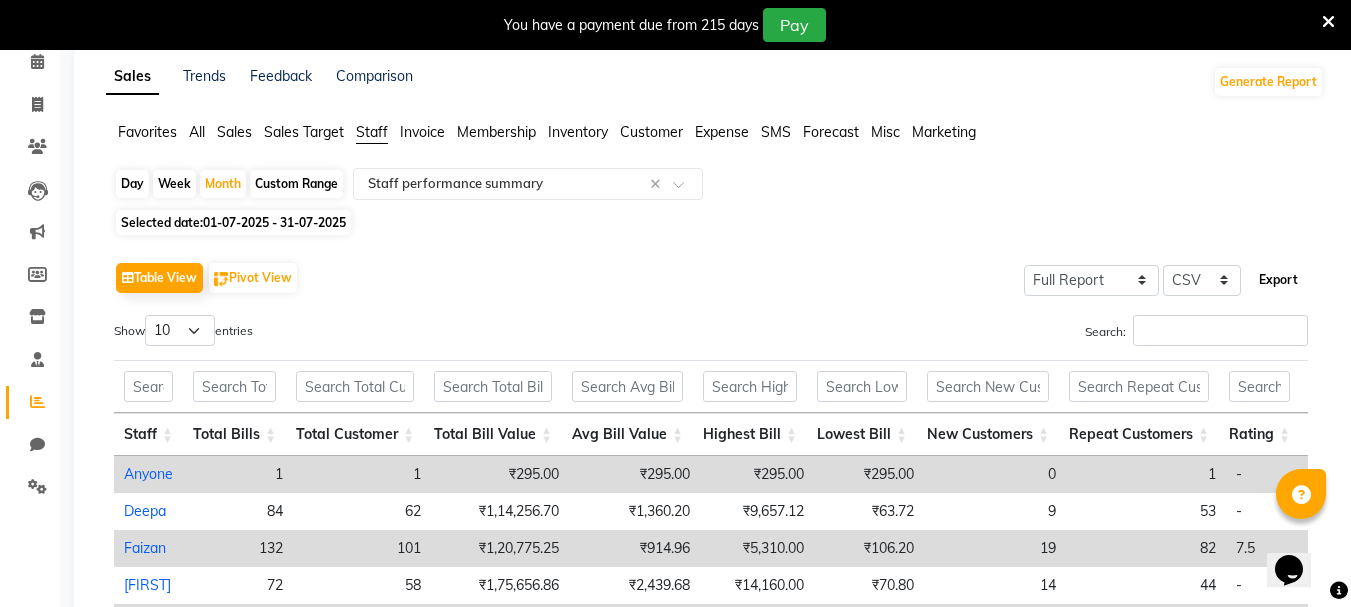 click on "Export" 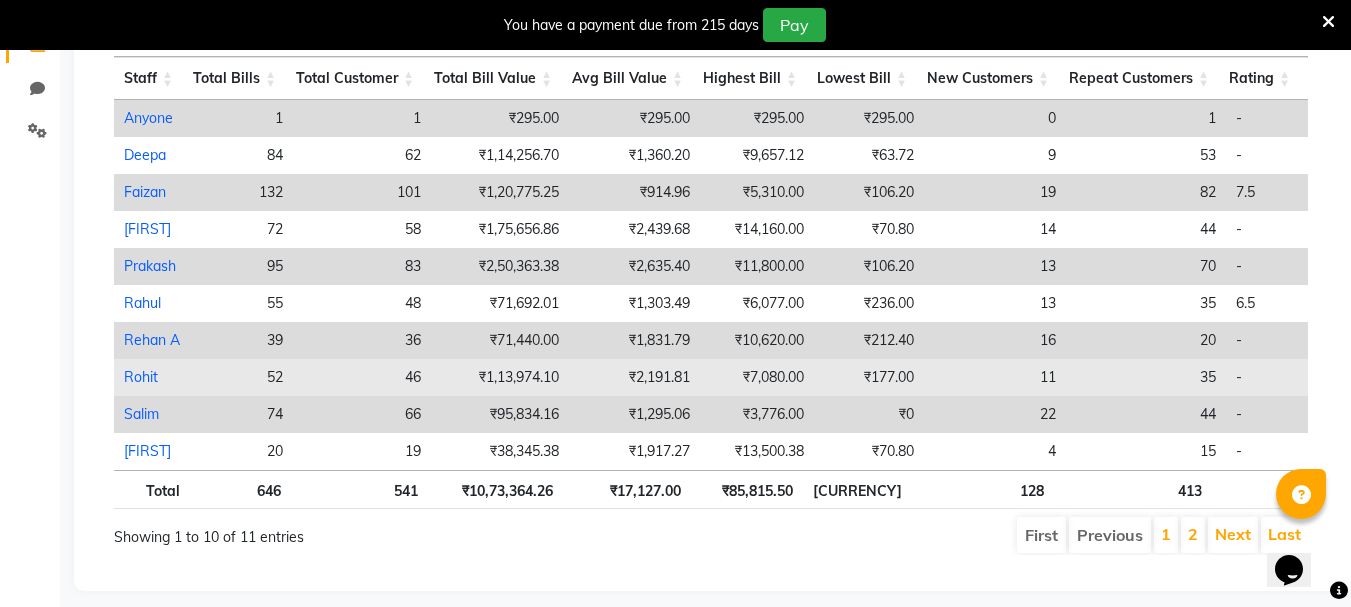 scroll, scrollTop: 491, scrollLeft: 0, axis: vertical 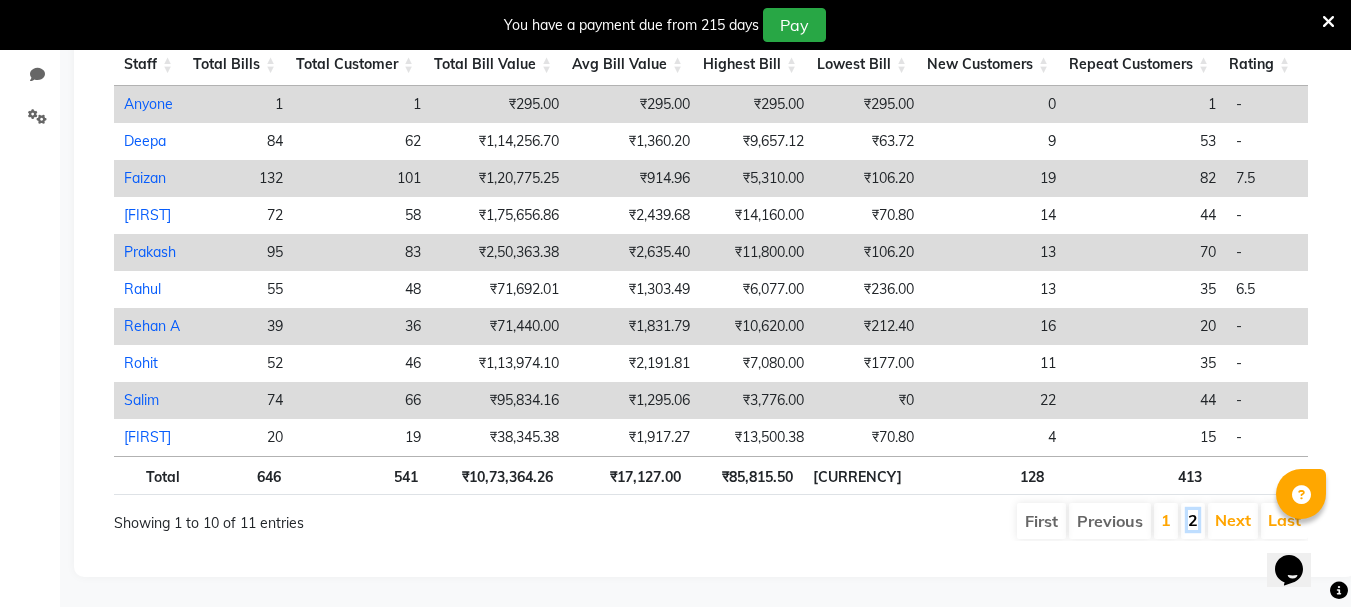 click on "2" at bounding box center (1193, 520) 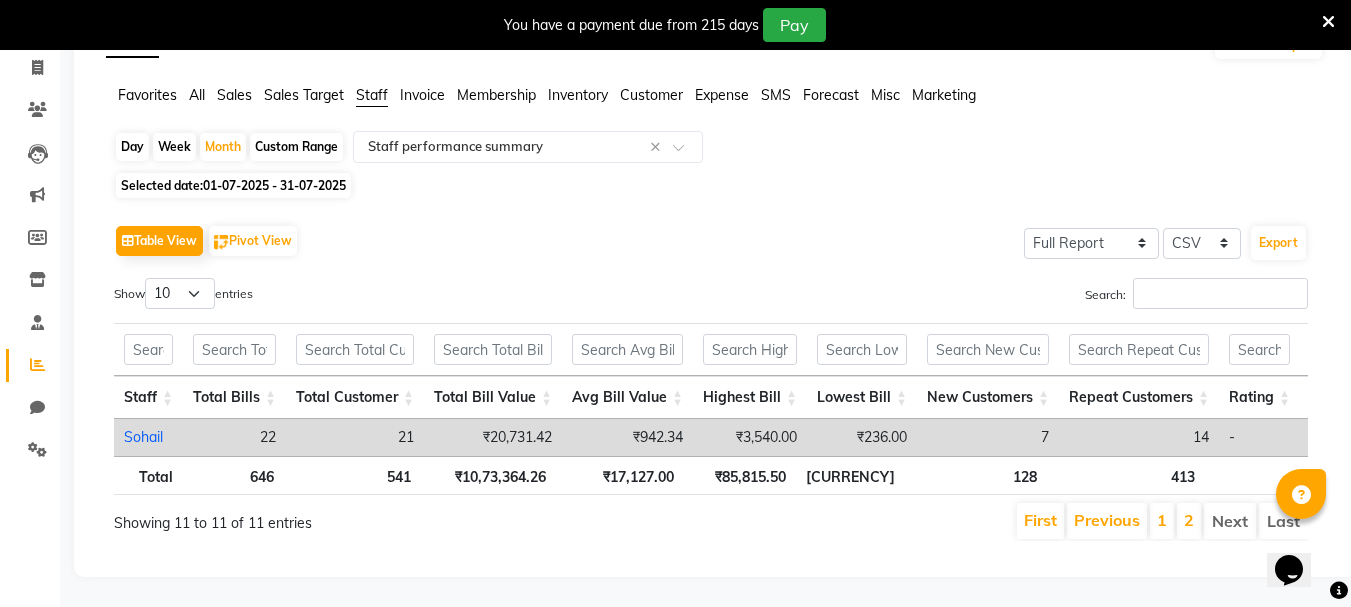 scroll, scrollTop: 158, scrollLeft: 0, axis: vertical 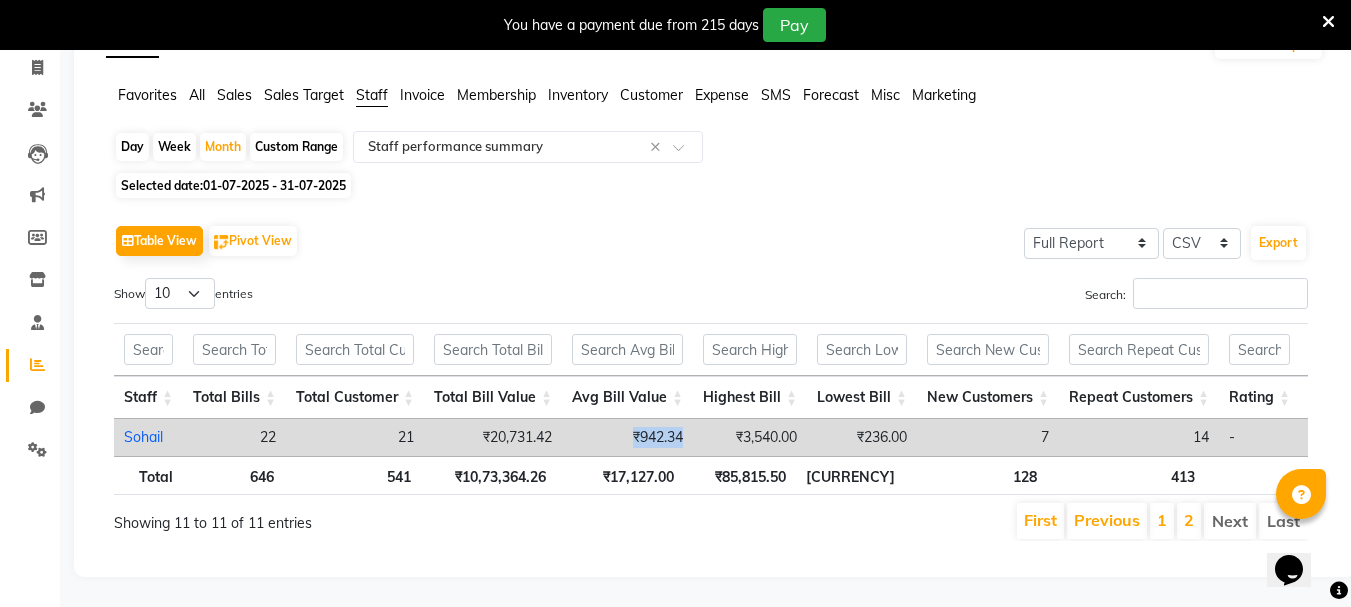drag, startPoint x: 618, startPoint y: 405, endPoint x: 693, endPoint y: 405, distance: 75 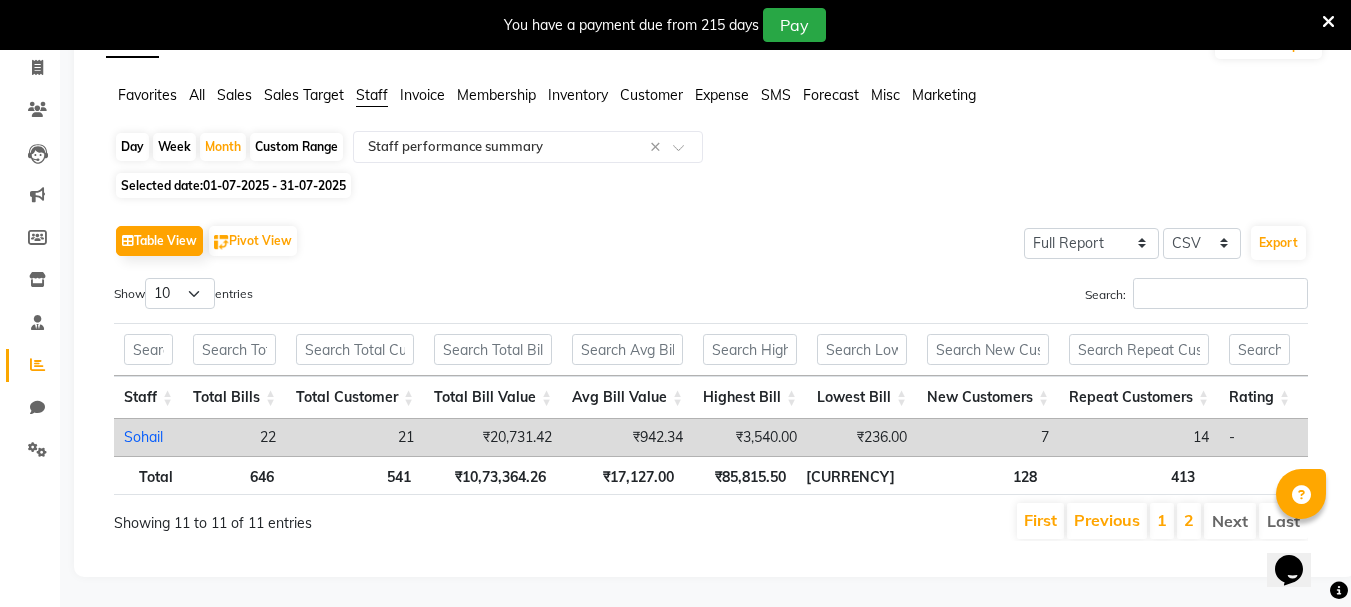 click on "Table View   Pivot View  Select Full Report Filtered Report Select CSV PDF  Export" 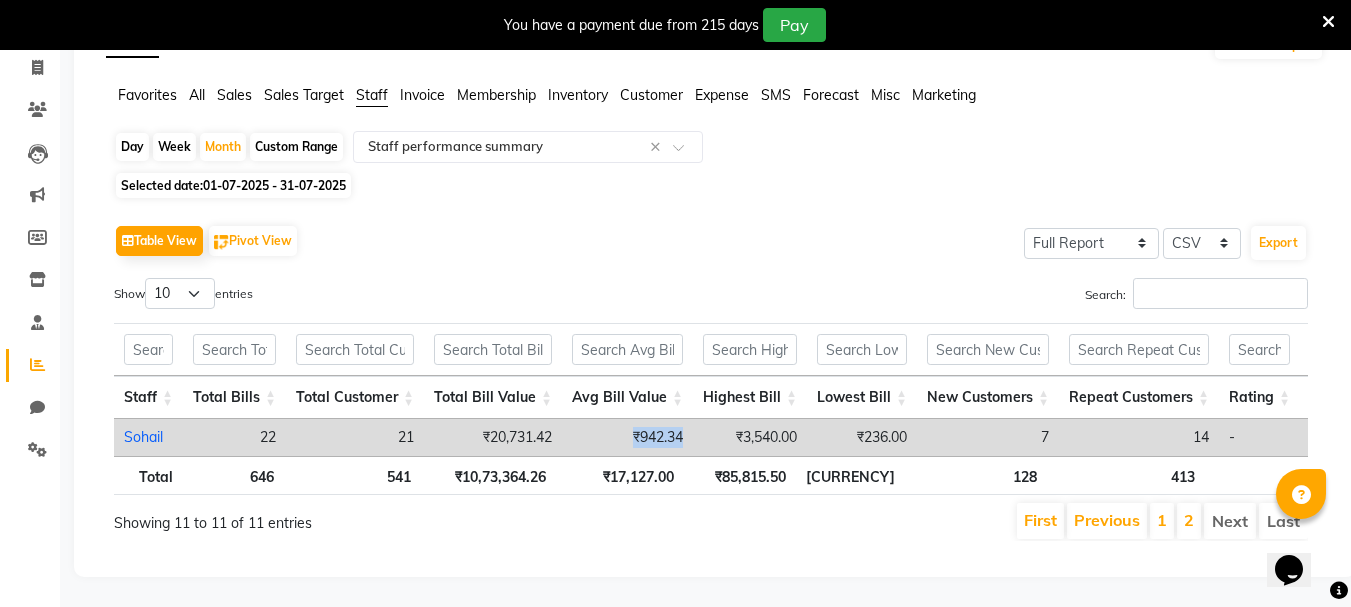 drag, startPoint x: 616, startPoint y: 407, endPoint x: 695, endPoint y: 386, distance: 81.7435 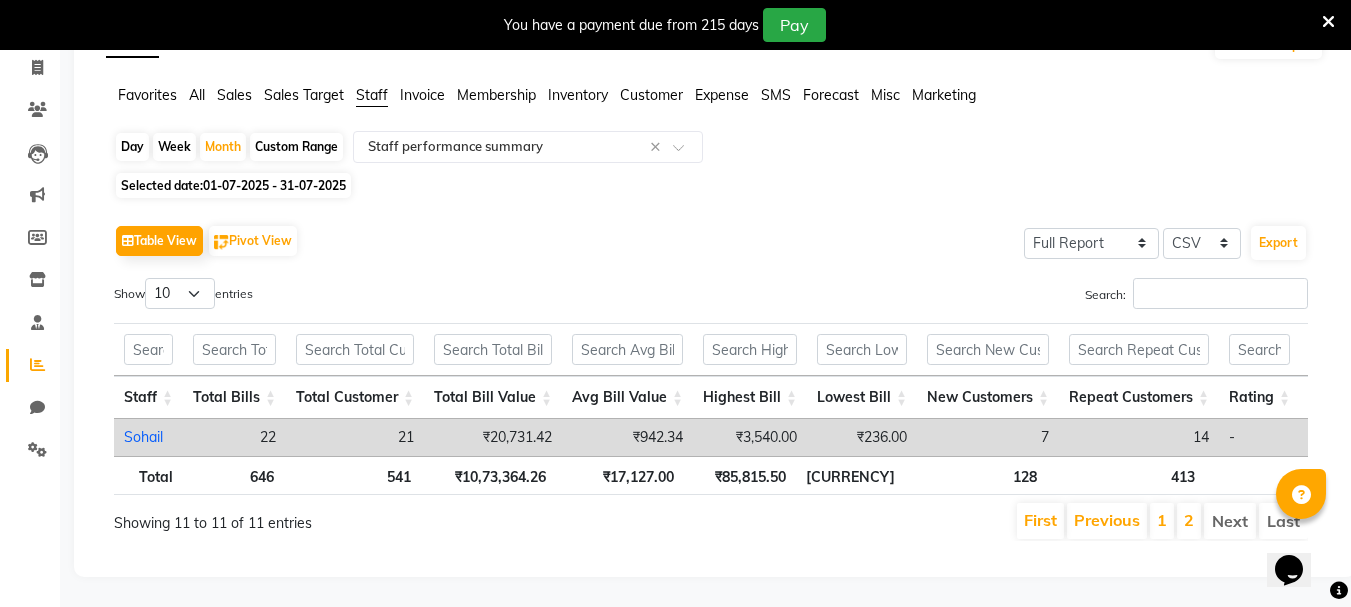 click on "Table View   Pivot View  Select Full Report Filtered Report Select CSV PDF  Export" 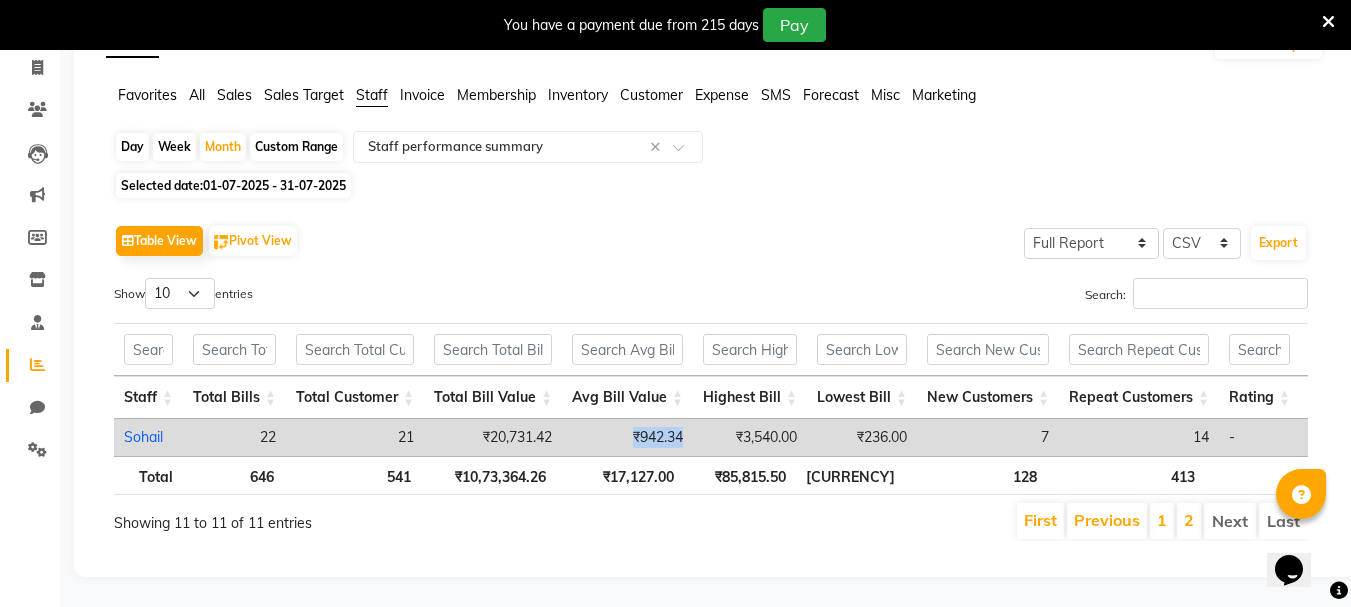 drag, startPoint x: 614, startPoint y: 409, endPoint x: 688, endPoint y: 410, distance: 74.00676 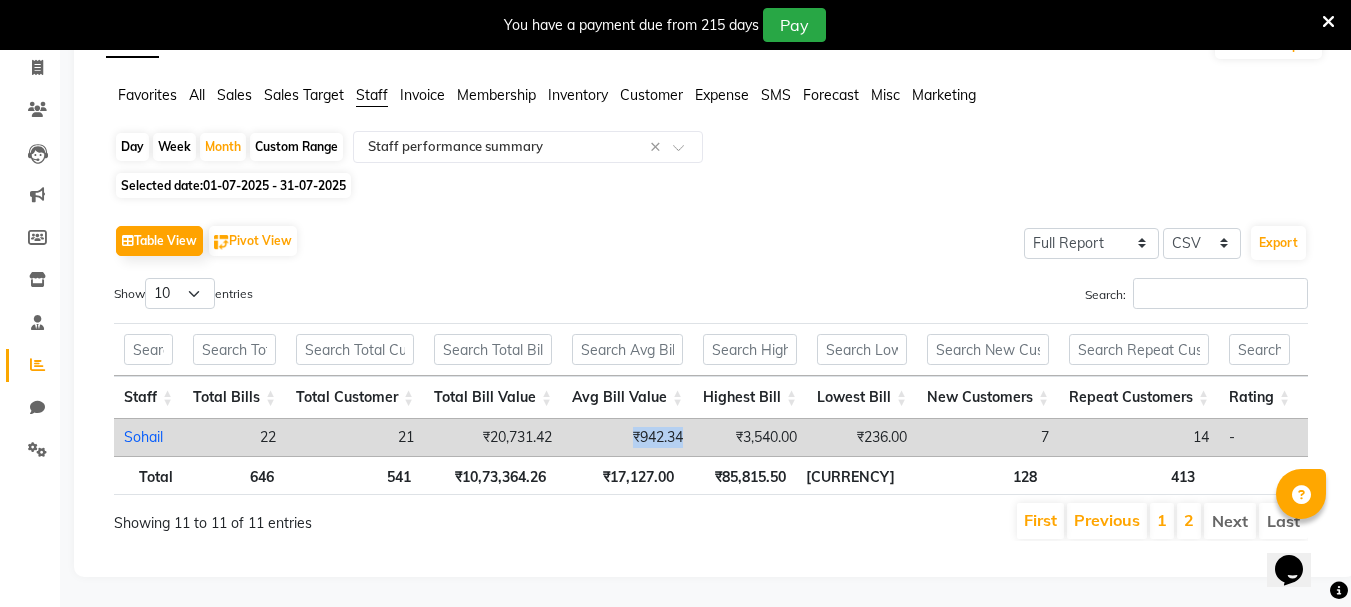 click on "Table View   Pivot View  Select Full Report Filtered Report Select CSV PDF  Export" 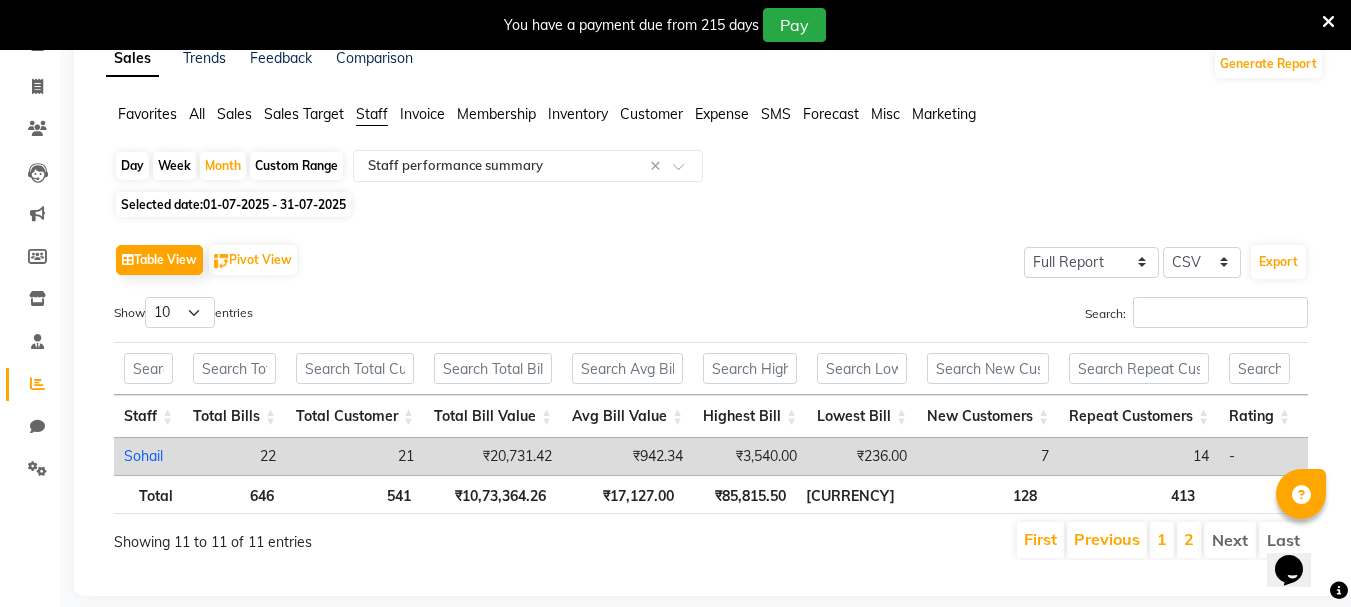 scroll, scrollTop: 158, scrollLeft: 0, axis: vertical 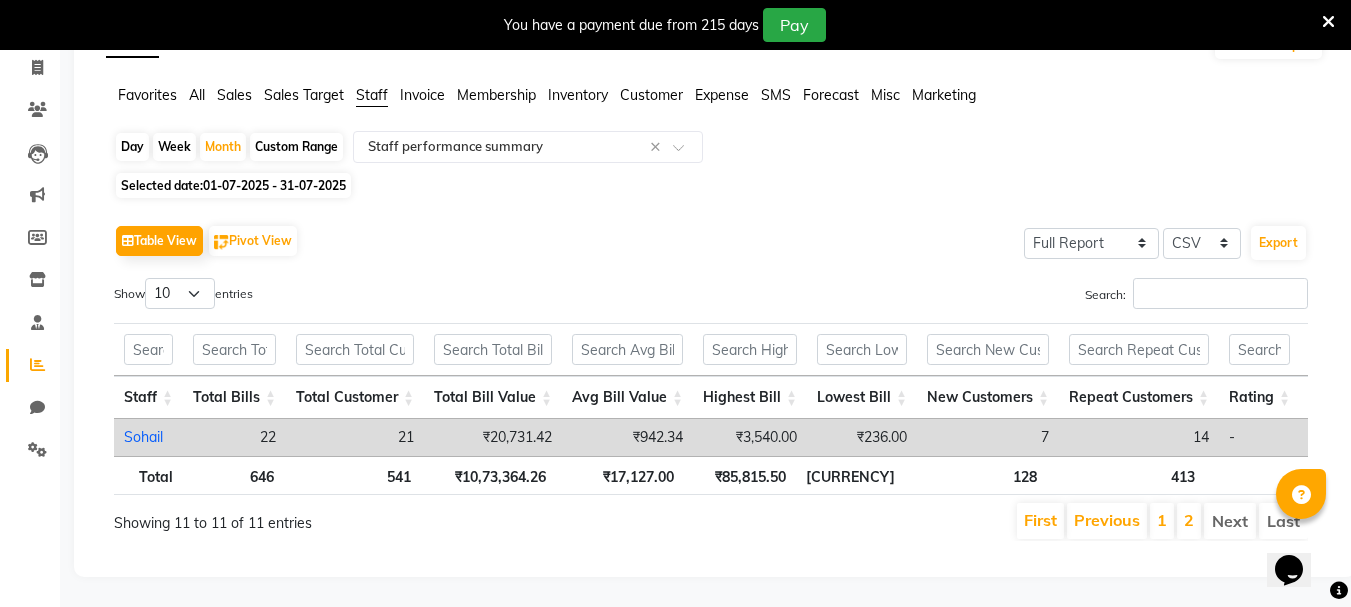 click on "22" at bounding box center [234, 437] 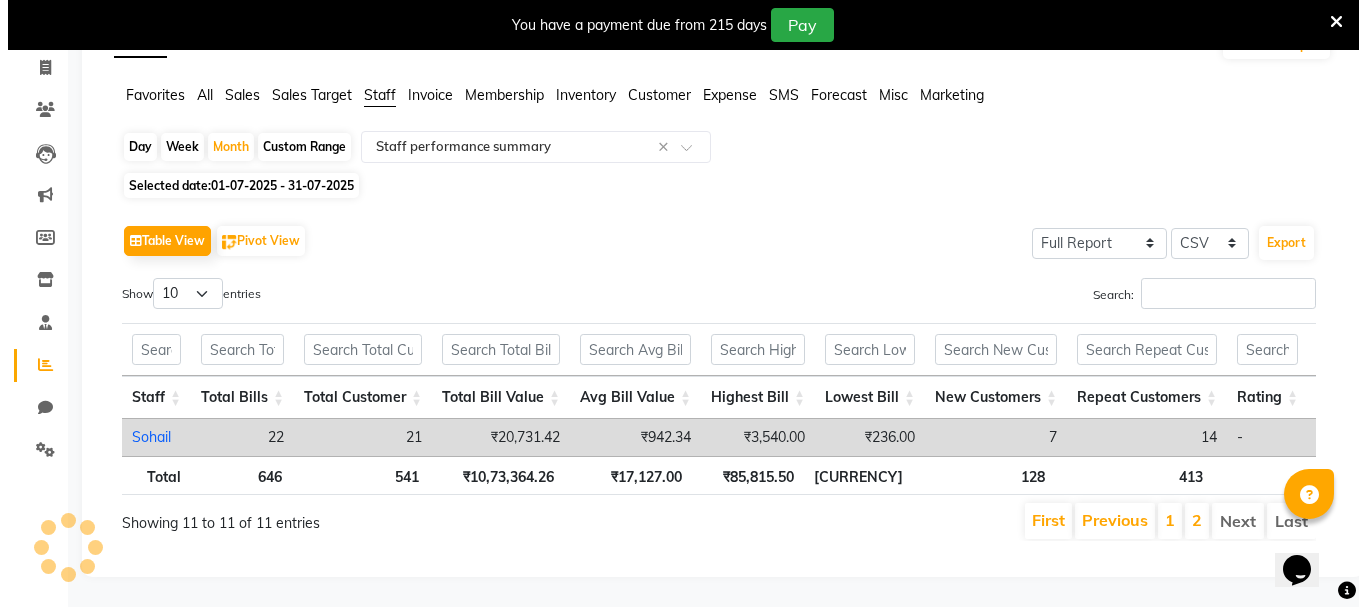 scroll, scrollTop: 158, scrollLeft: 0, axis: vertical 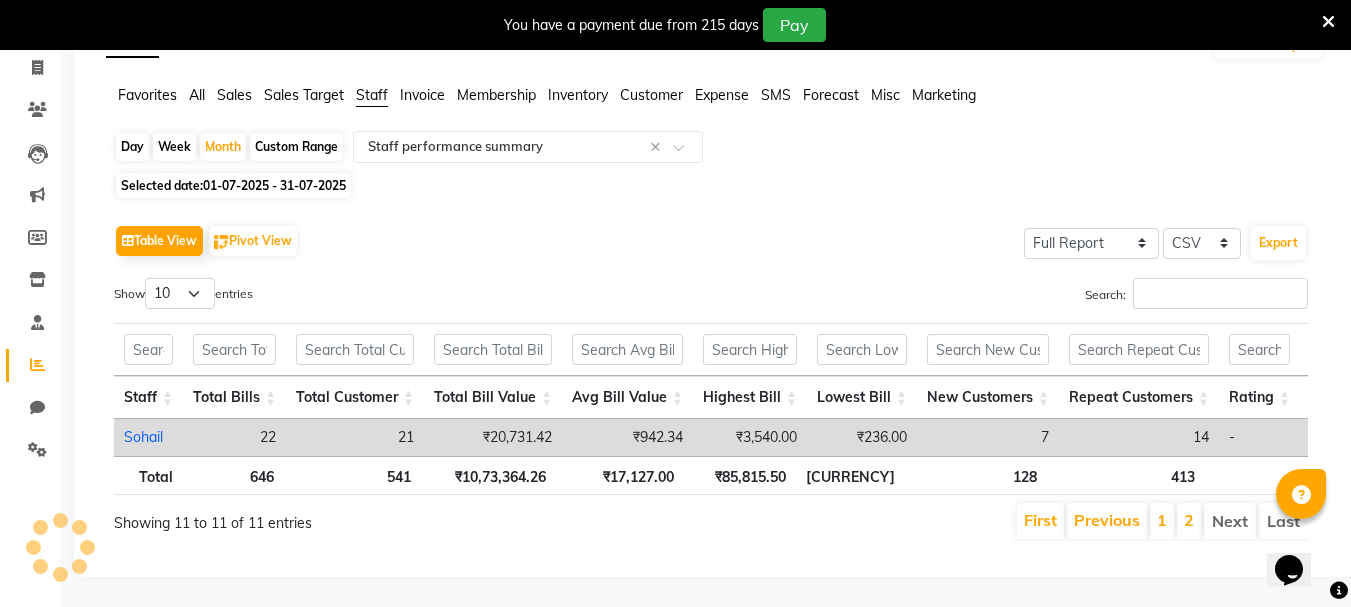 select on "full_report" 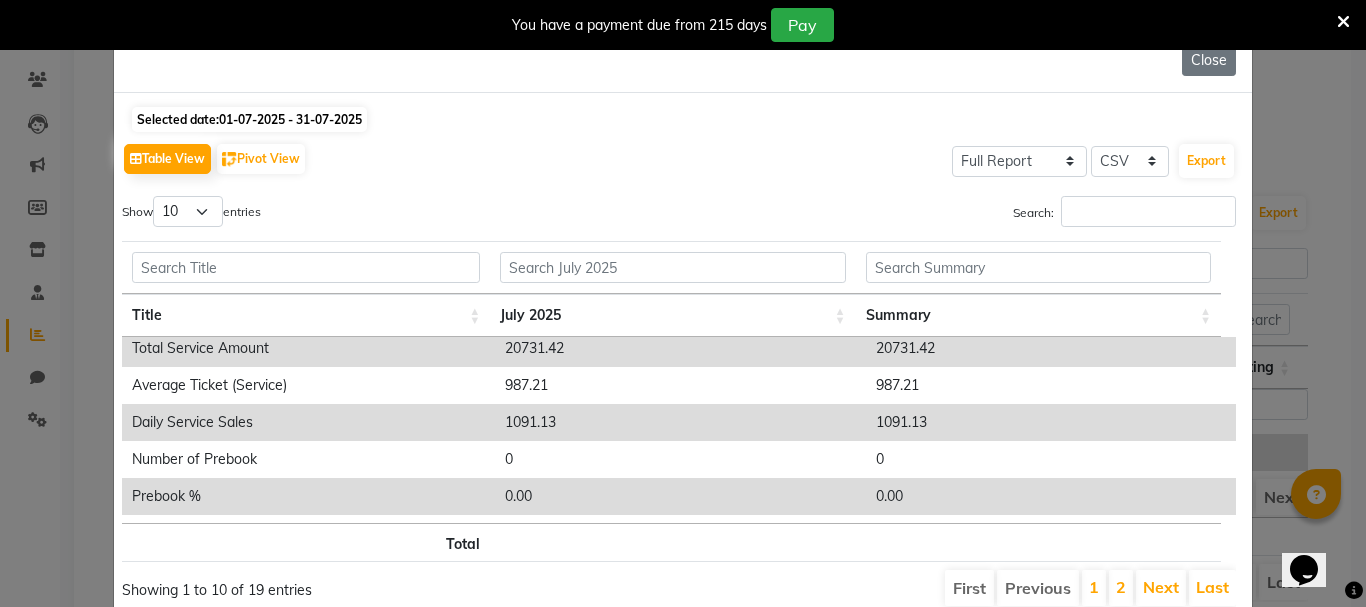 scroll, scrollTop: 184, scrollLeft: 0, axis: vertical 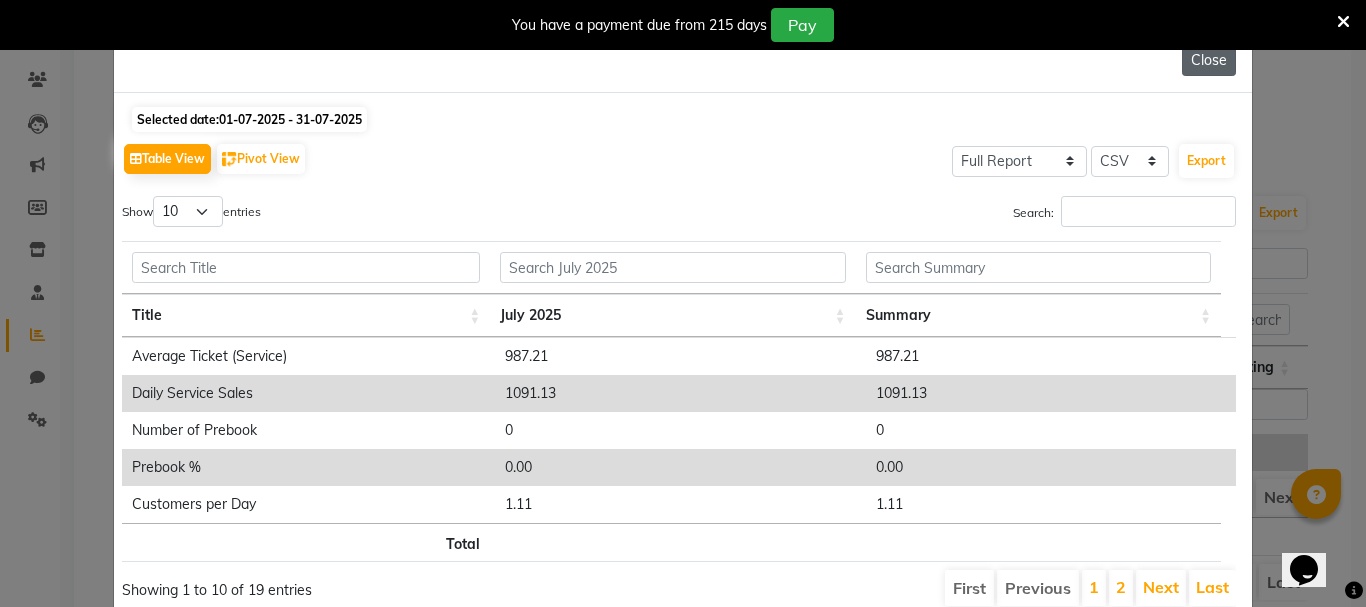 click on "Close" 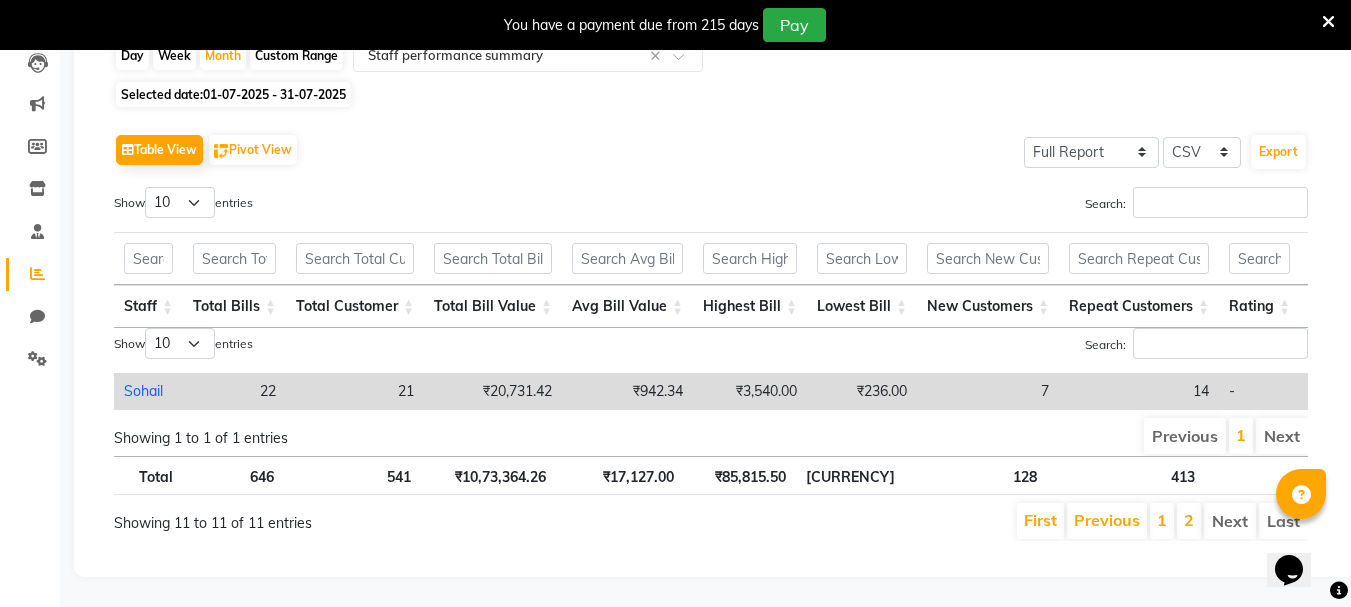 scroll, scrollTop: 249, scrollLeft: 0, axis: vertical 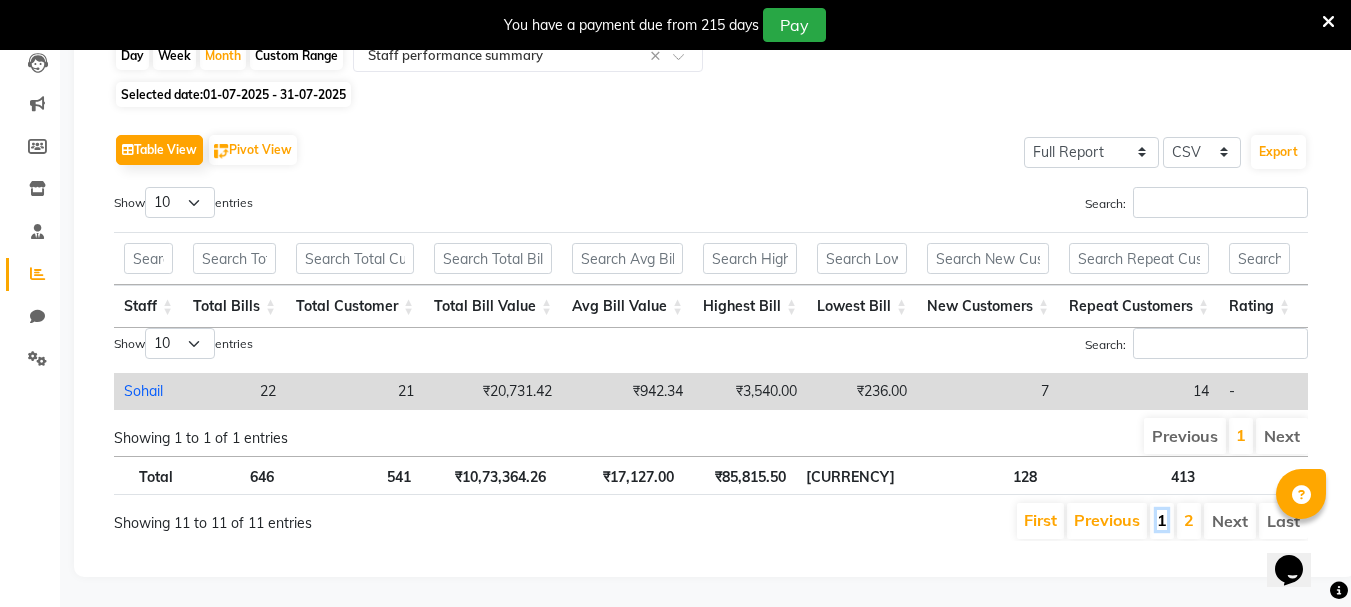 click on "1" at bounding box center (1162, 520) 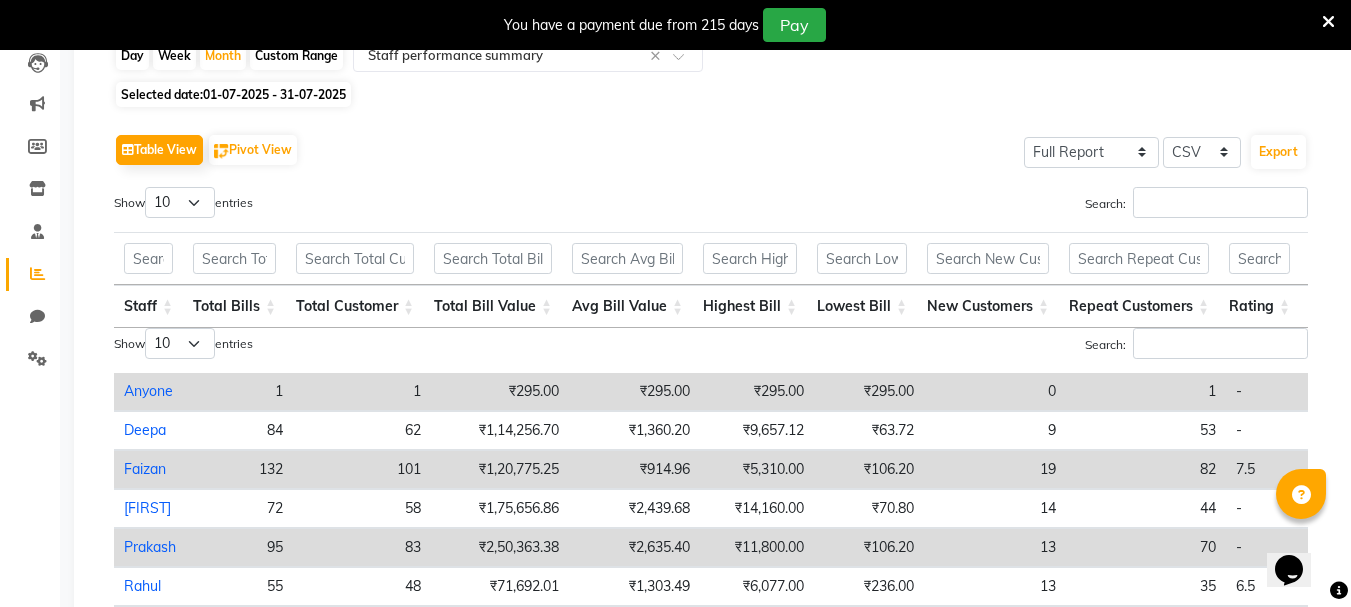 scroll, scrollTop: 206, scrollLeft: 0, axis: vertical 